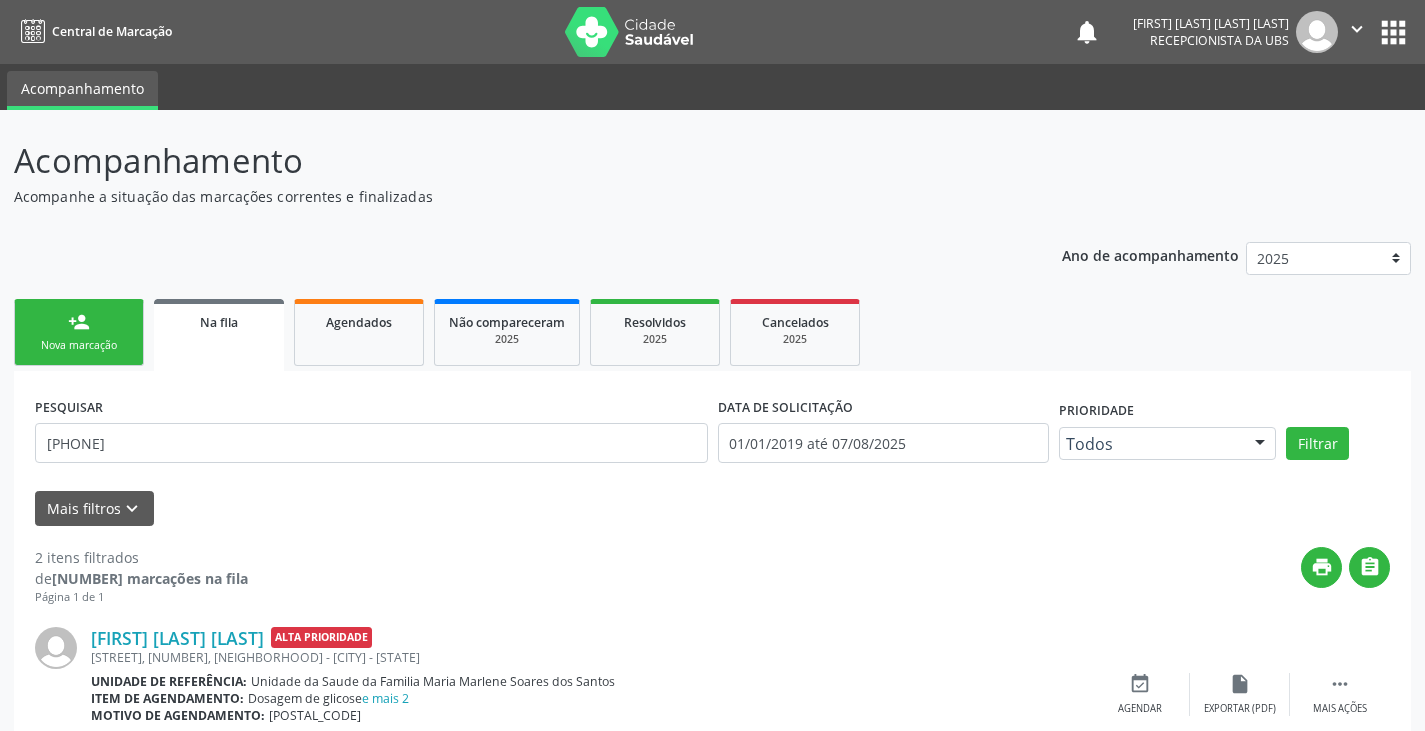scroll, scrollTop: 267, scrollLeft: 0, axis: vertical 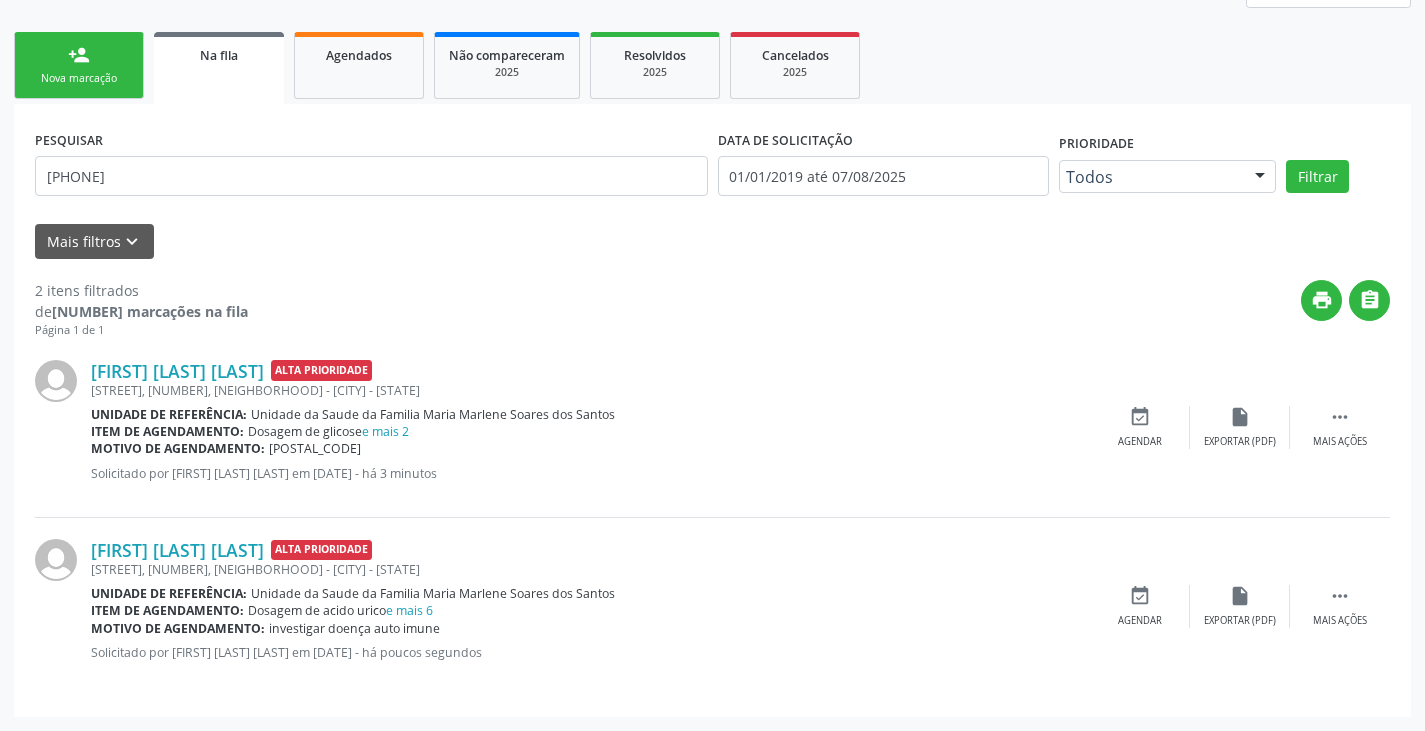 click on "person_add
Nova marcação" at bounding box center [79, 65] 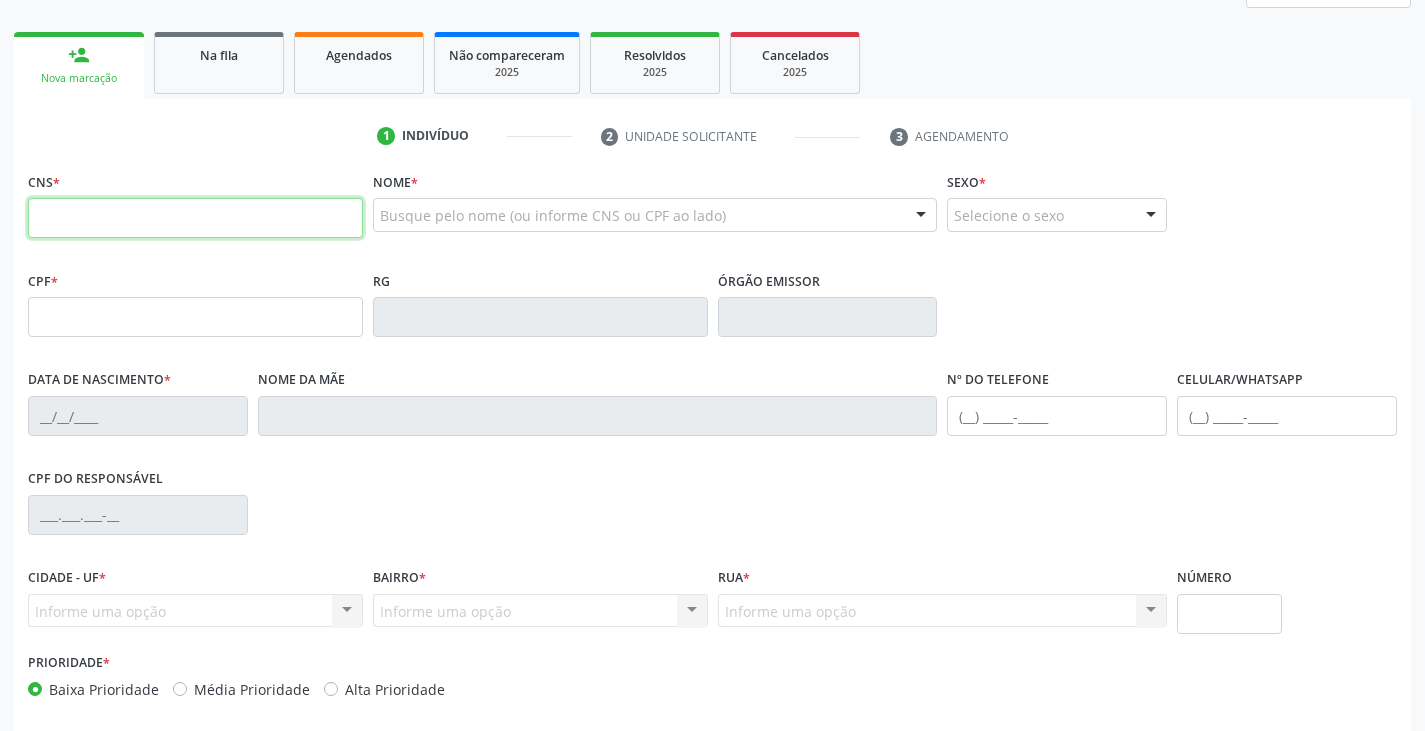 click at bounding box center [195, 218] 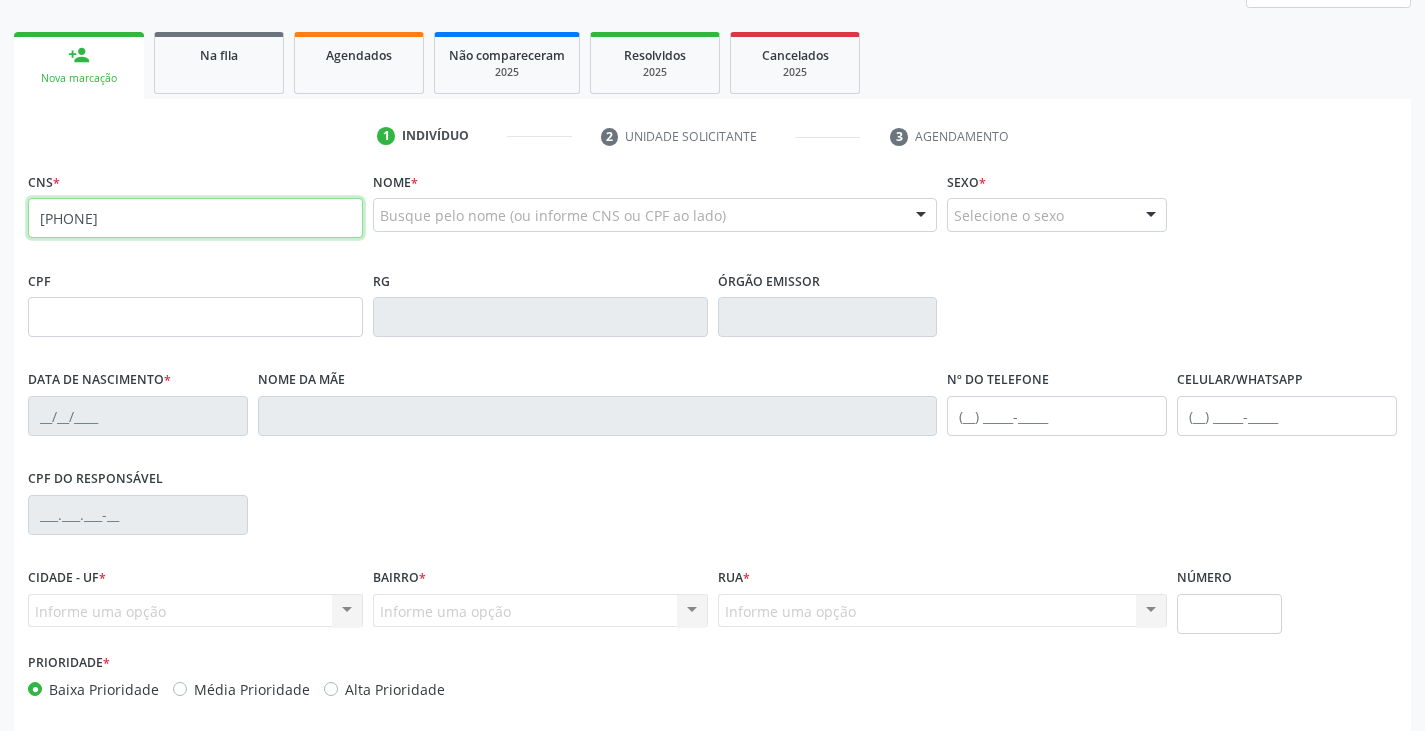type on "[PHONE]" 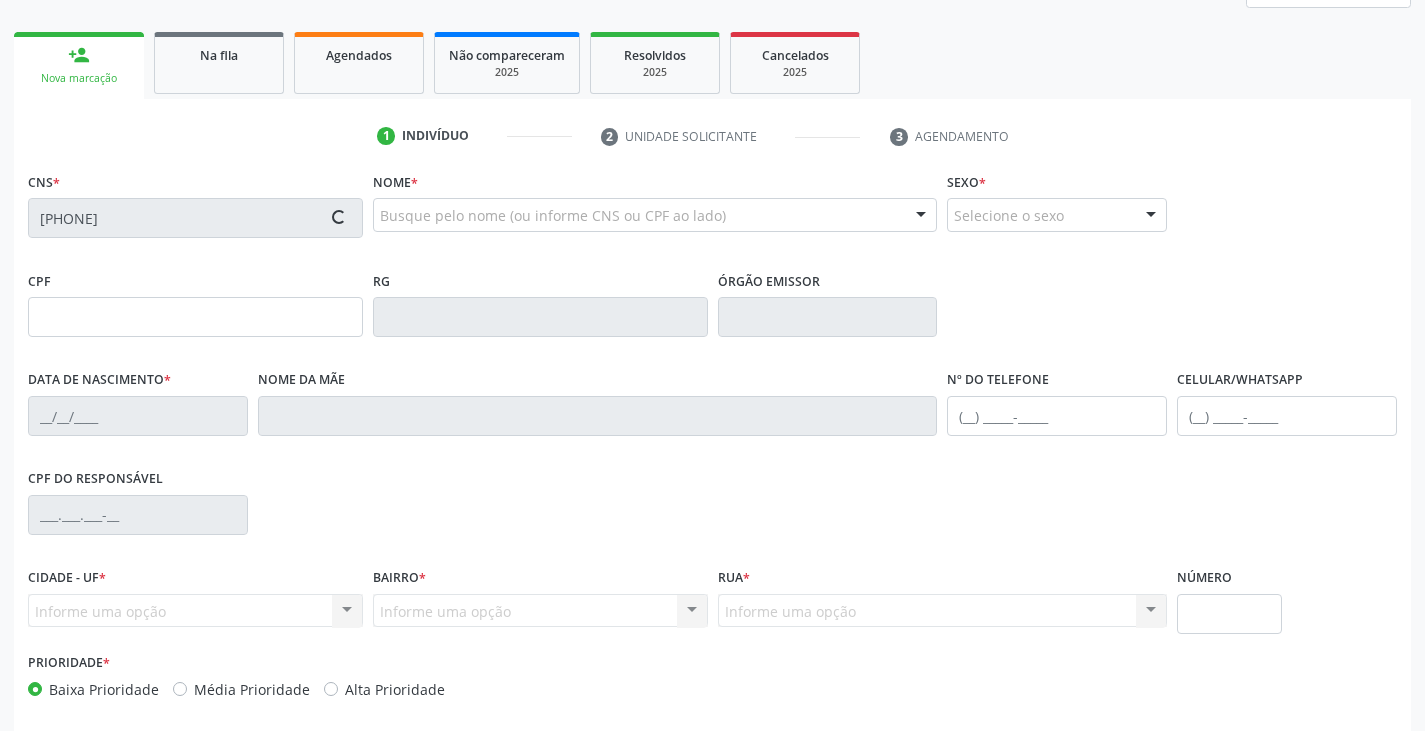 type on "640.240.835-20" 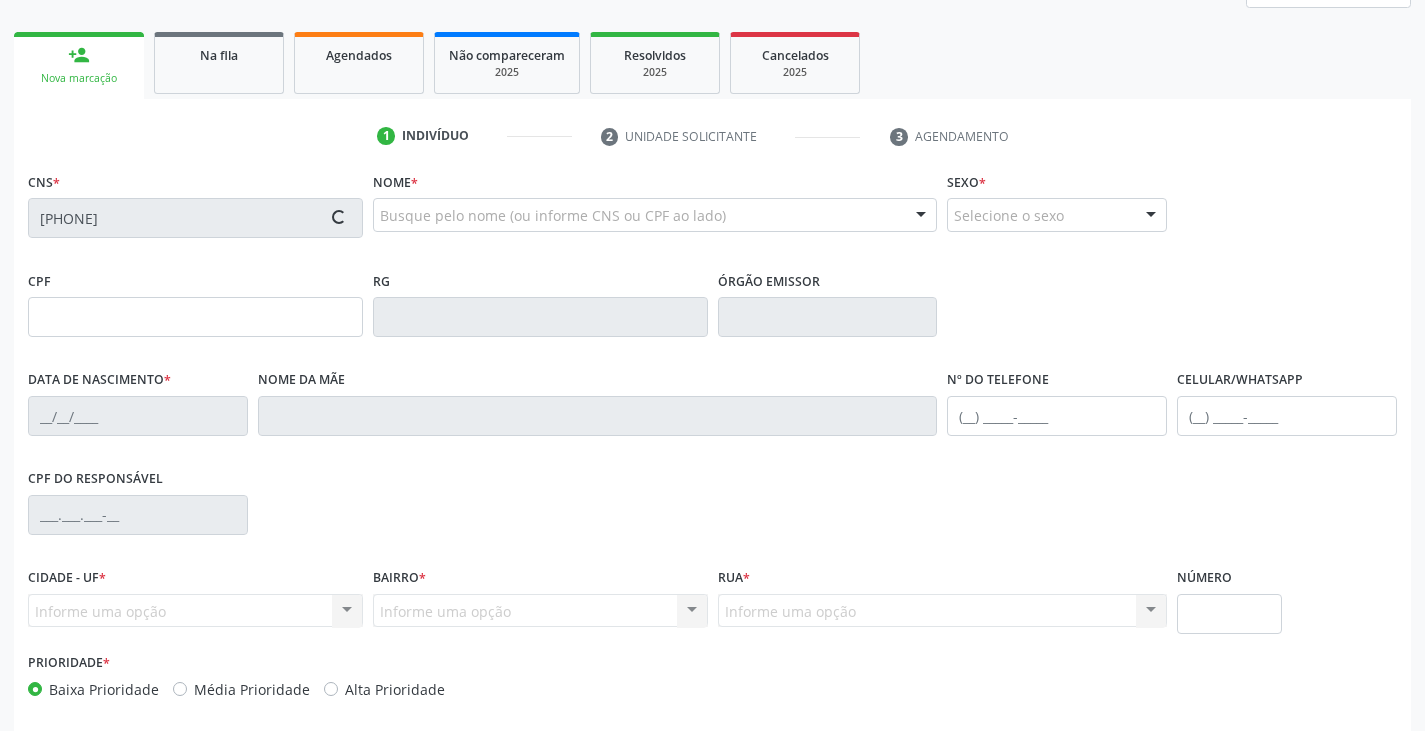 type on "08/06/1969" 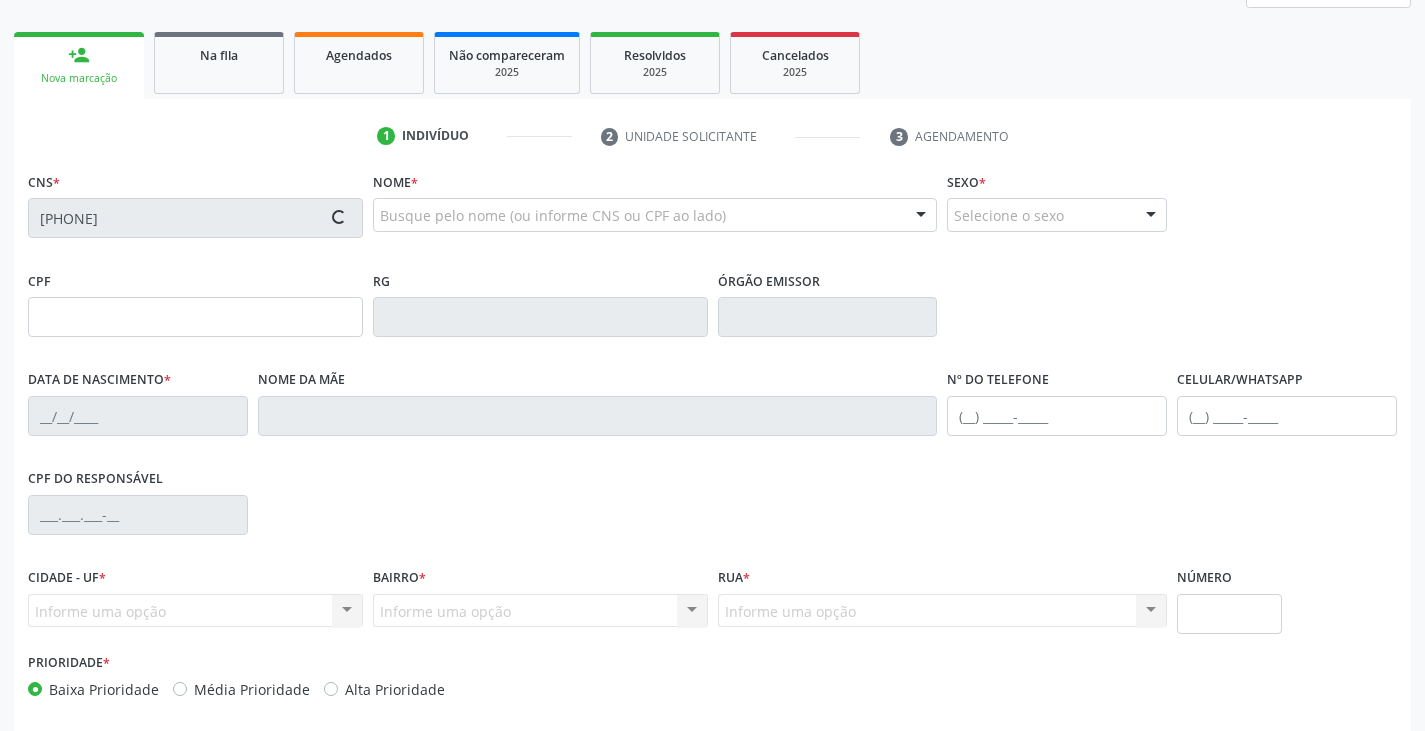 type on "Maria de Lurdes Moura Rocha" 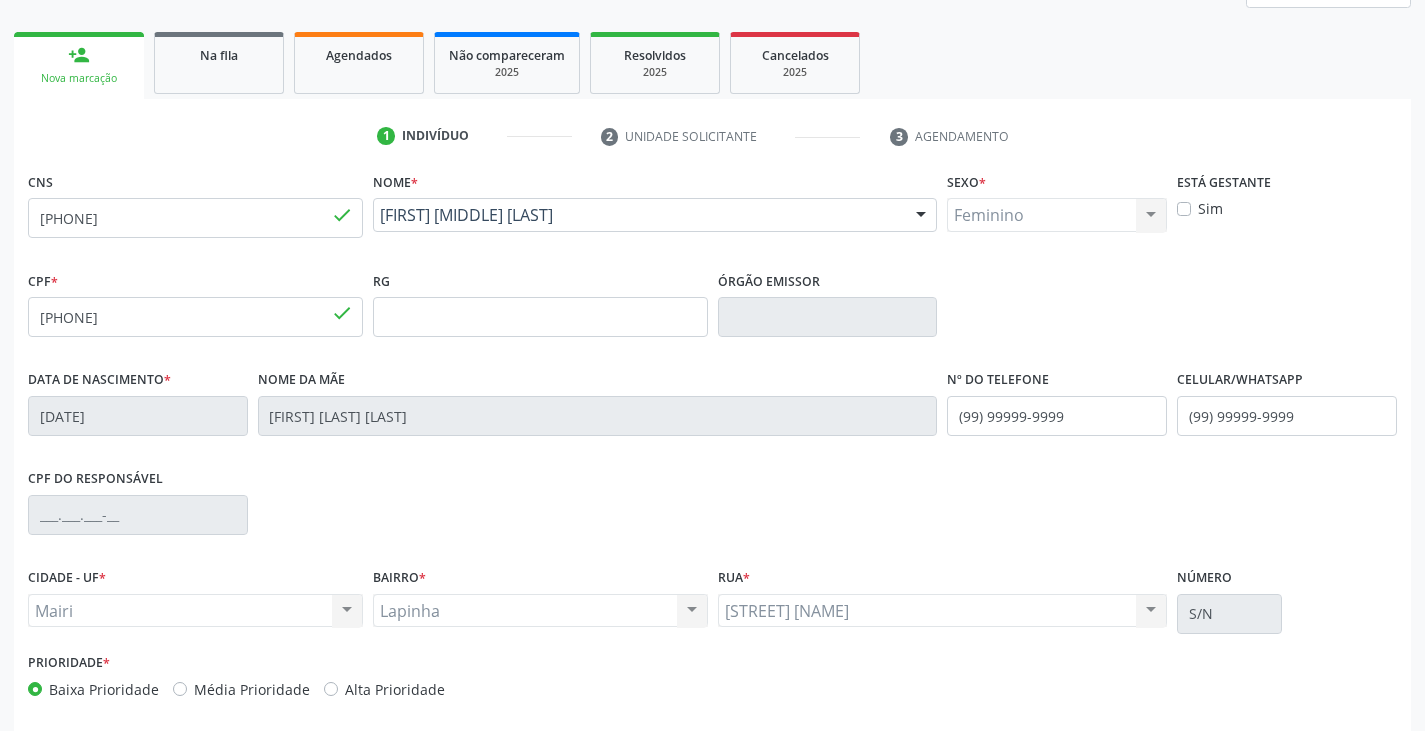 scroll, scrollTop: 353, scrollLeft: 0, axis: vertical 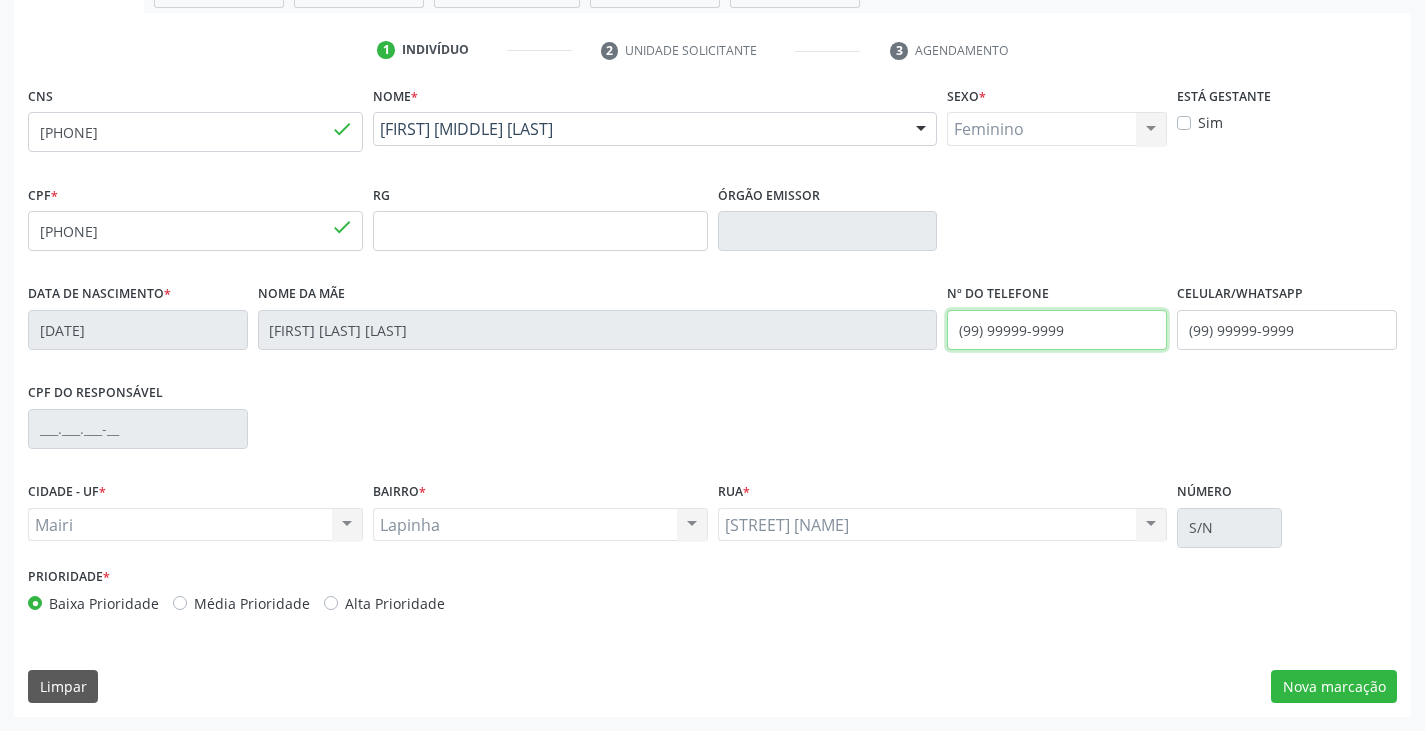click on "Data de nascimento
*
08/06/1969
Nome da mãe
Maria de Lurdes Moura Rocha
Nº do Telefone
(99) 99999-9999
Celular/WhatsApp
(99) 99999-9999" at bounding box center (712, 328) 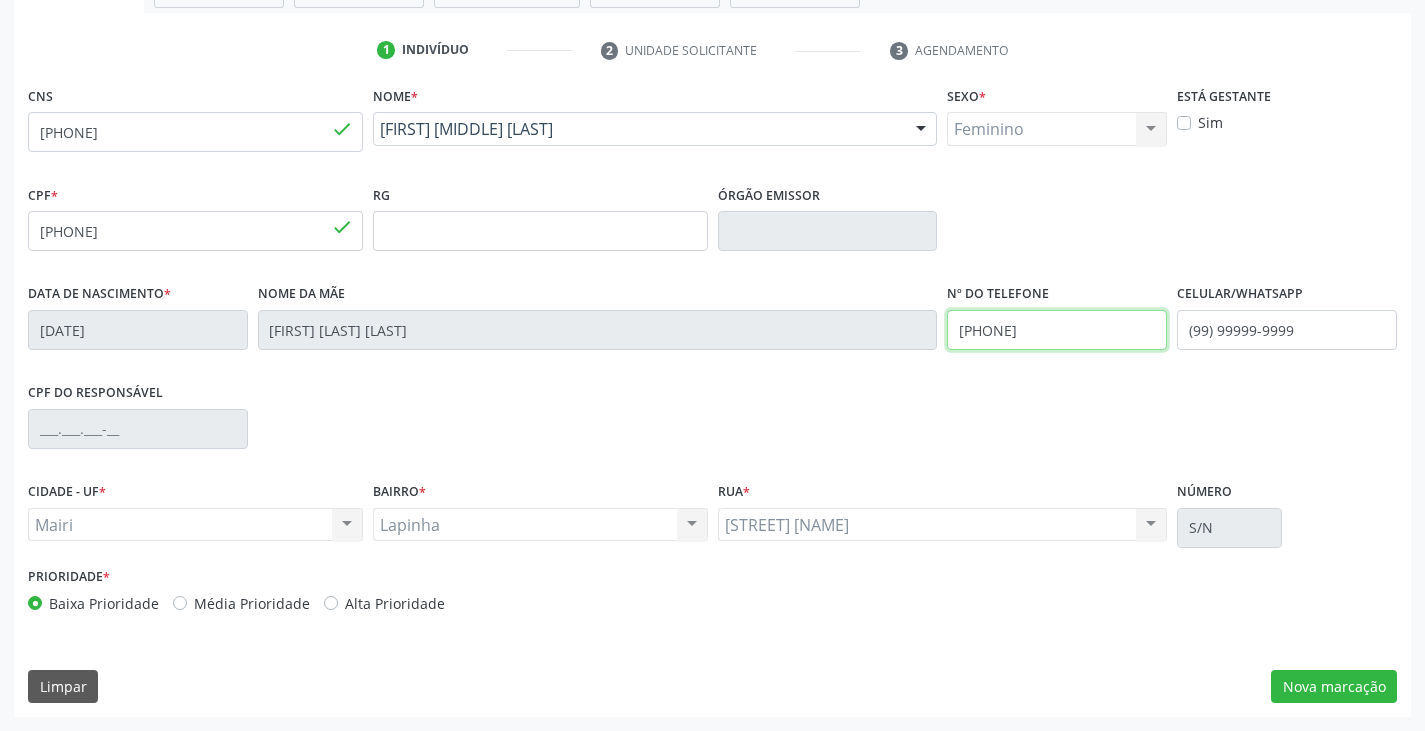 type on "(74) 99918-5717" 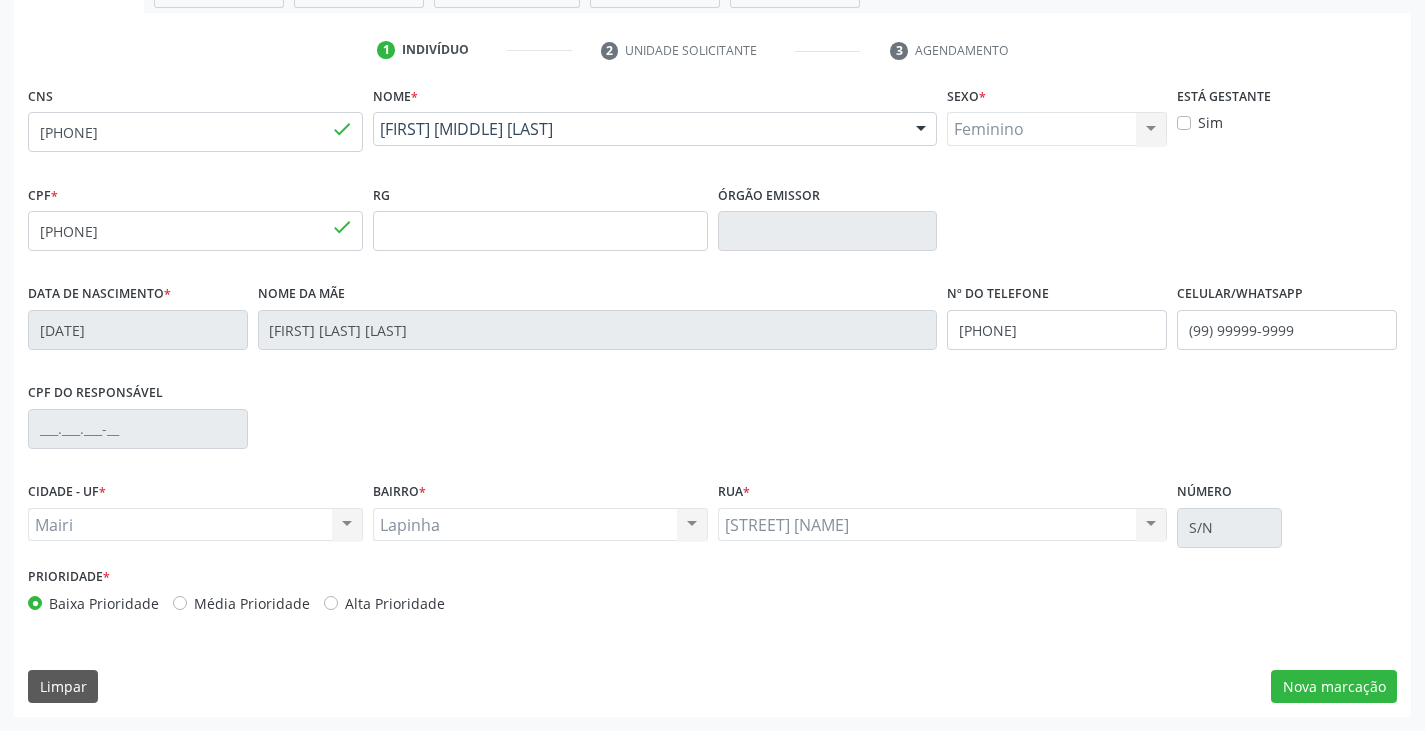 click on "Alta Prioridade" at bounding box center [395, 603] 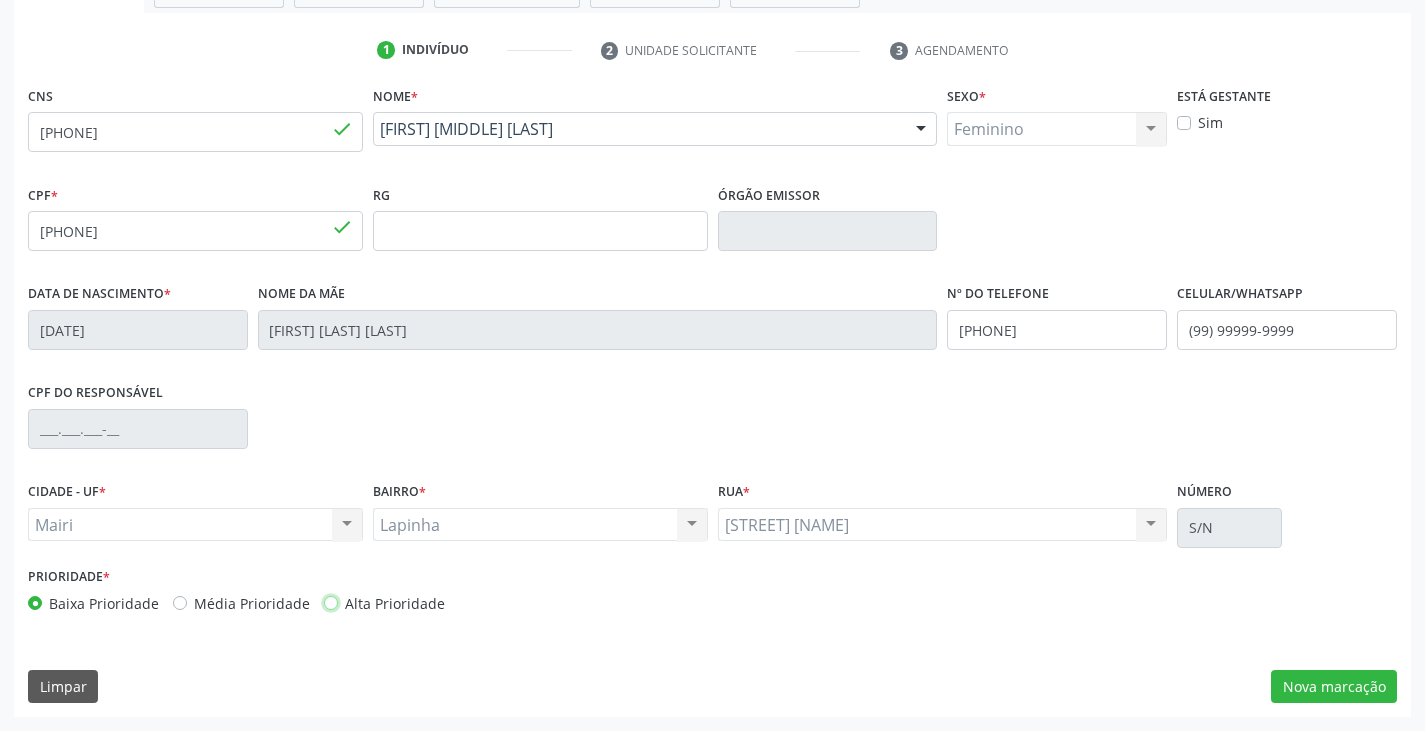 click on "Alta Prioridade" at bounding box center (331, 602) 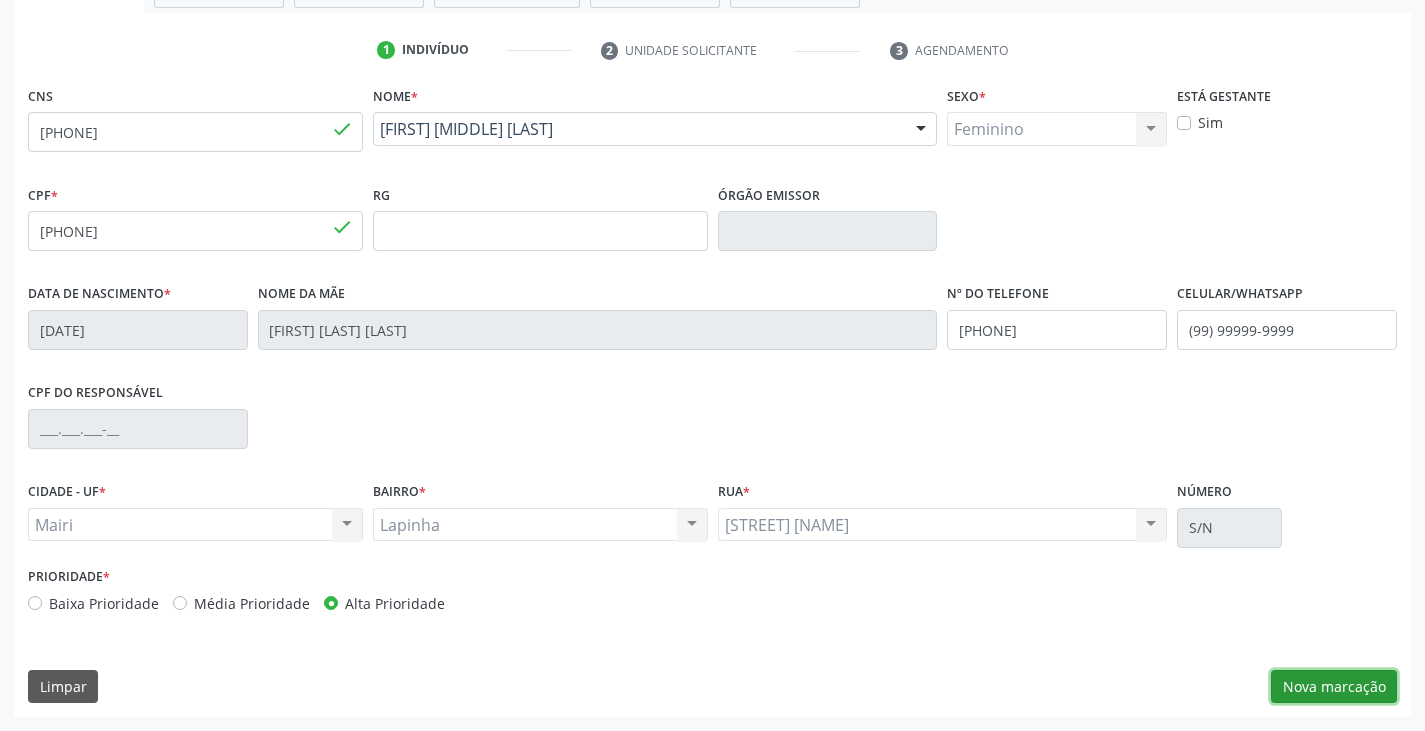 click on "Nova marcação" at bounding box center (1334, 687) 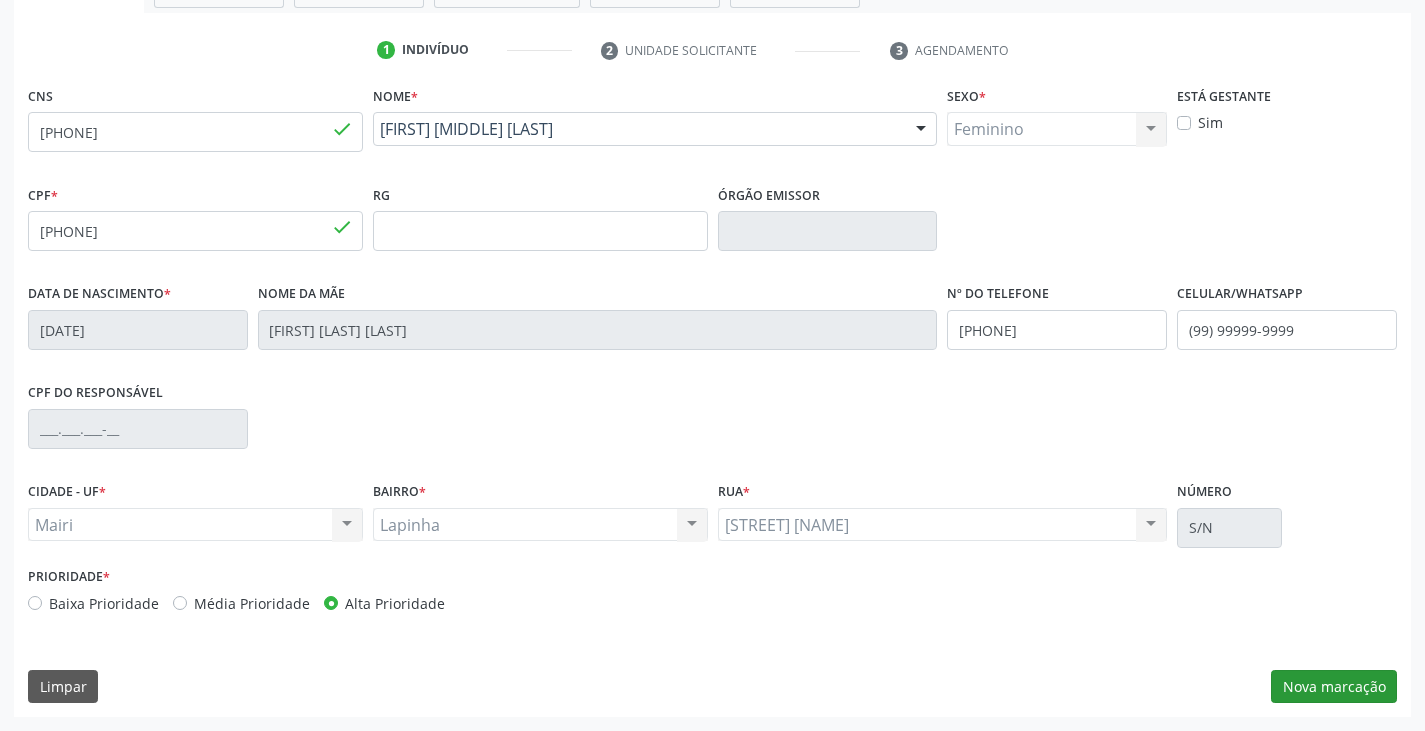 scroll, scrollTop: 175, scrollLeft: 0, axis: vertical 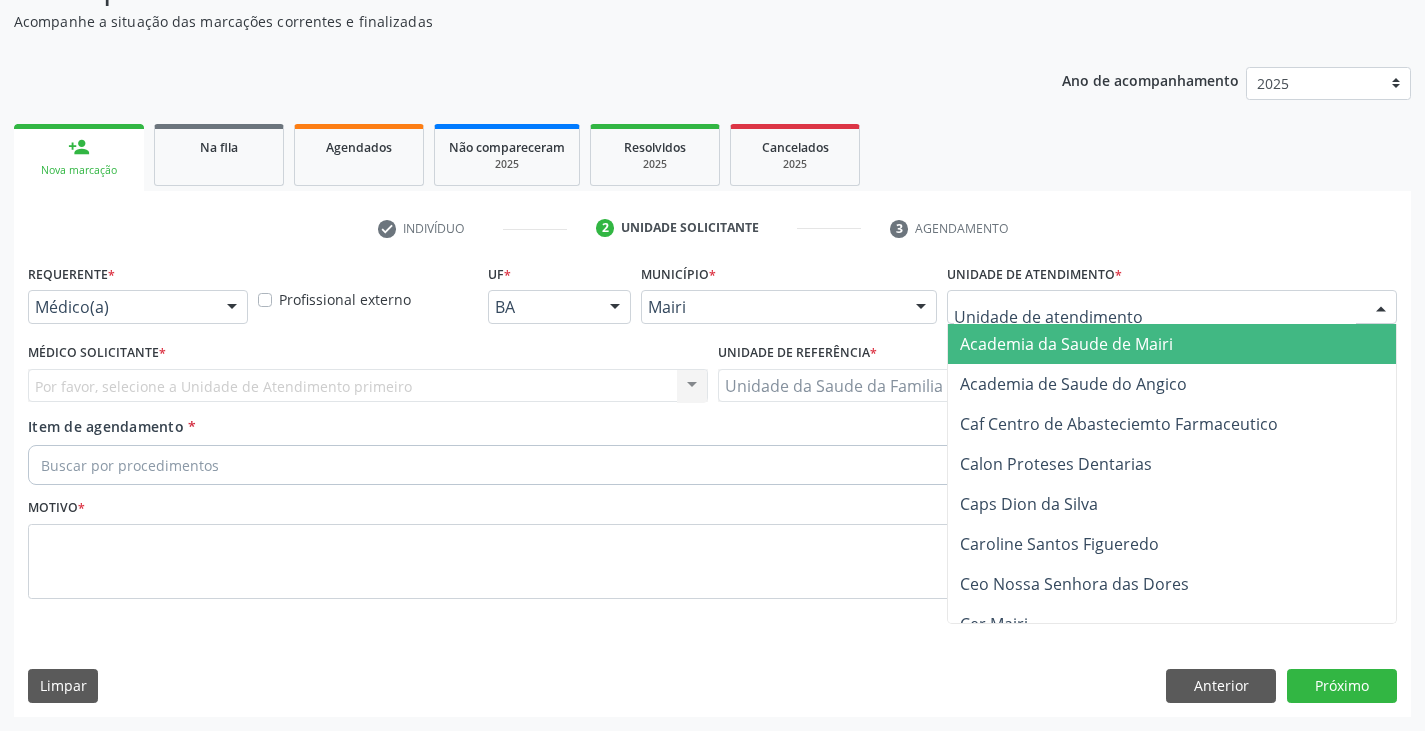 click at bounding box center (1172, 307) 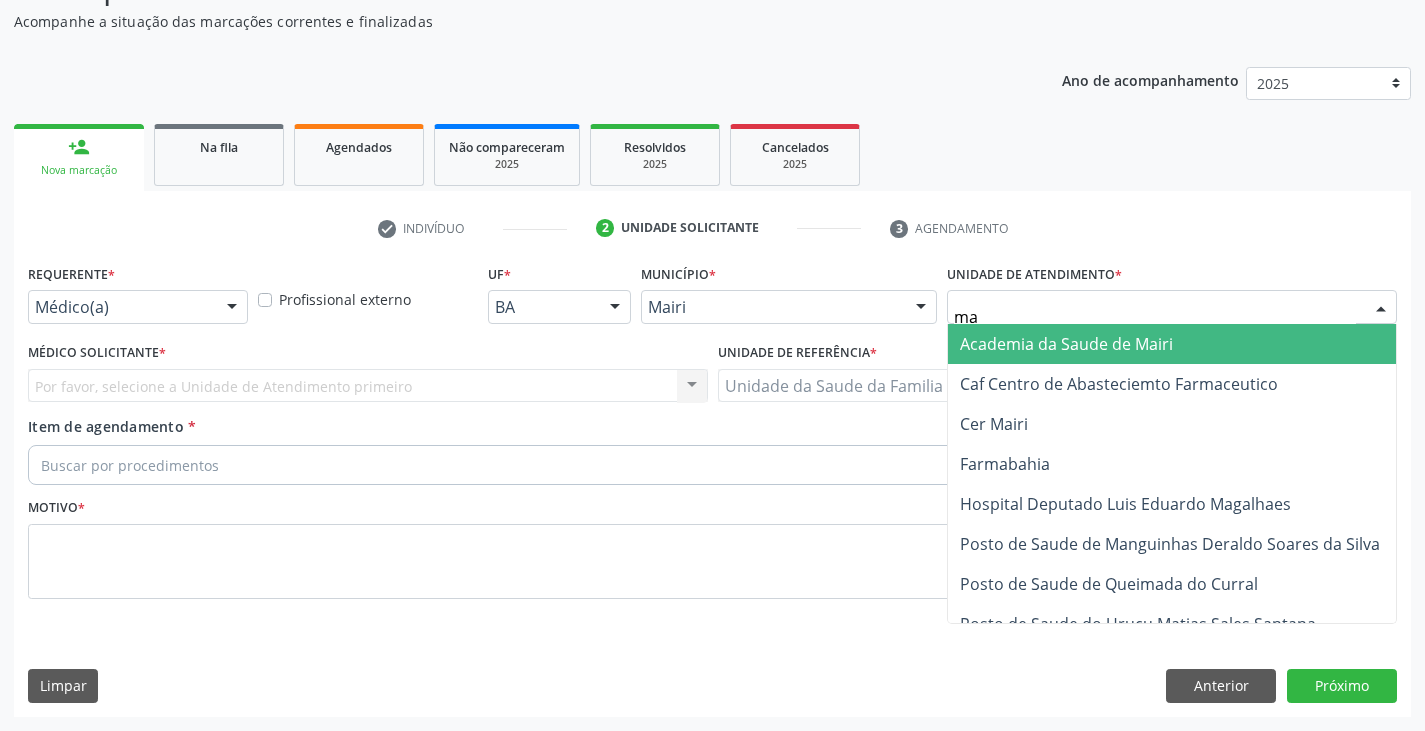 type on "mar" 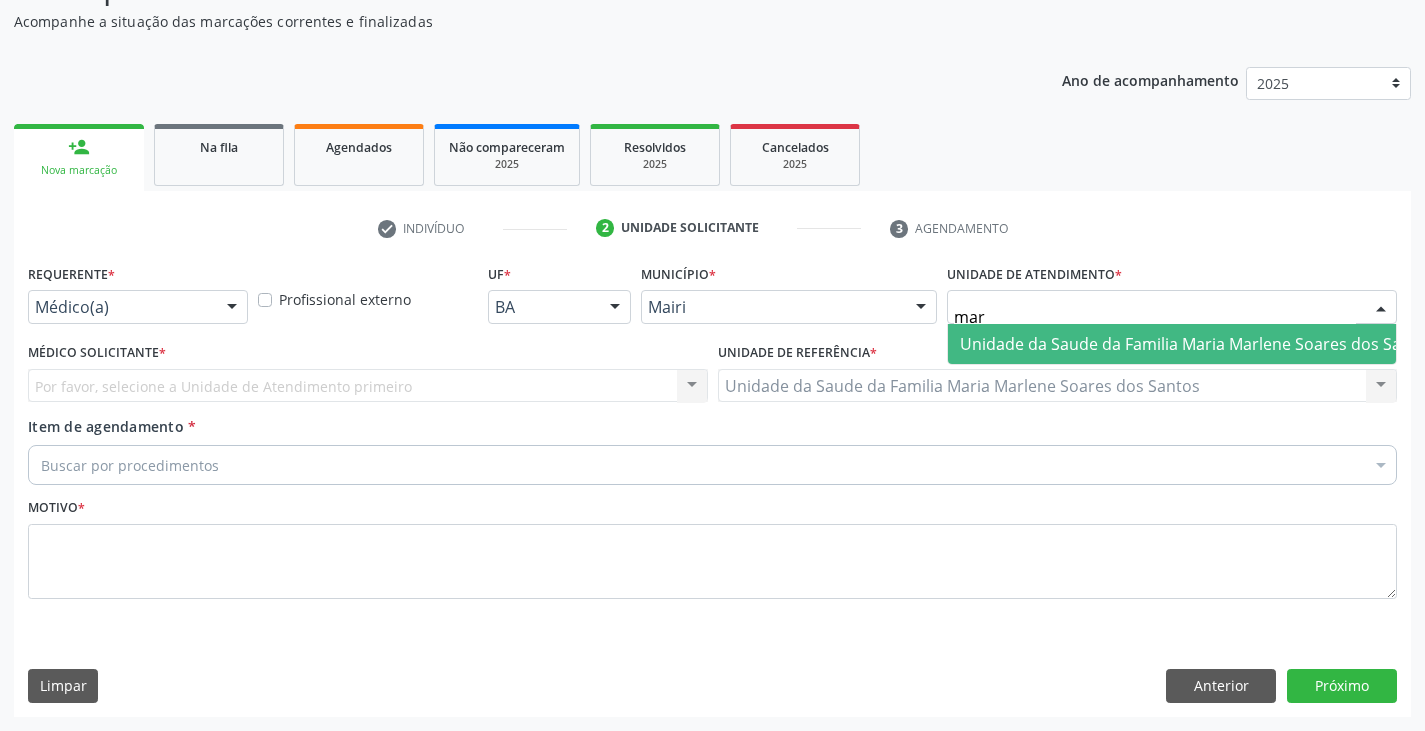 drag, startPoint x: 1117, startPoint y: 340, endPoint x: 1093, endPoint y: 347, distance: 25 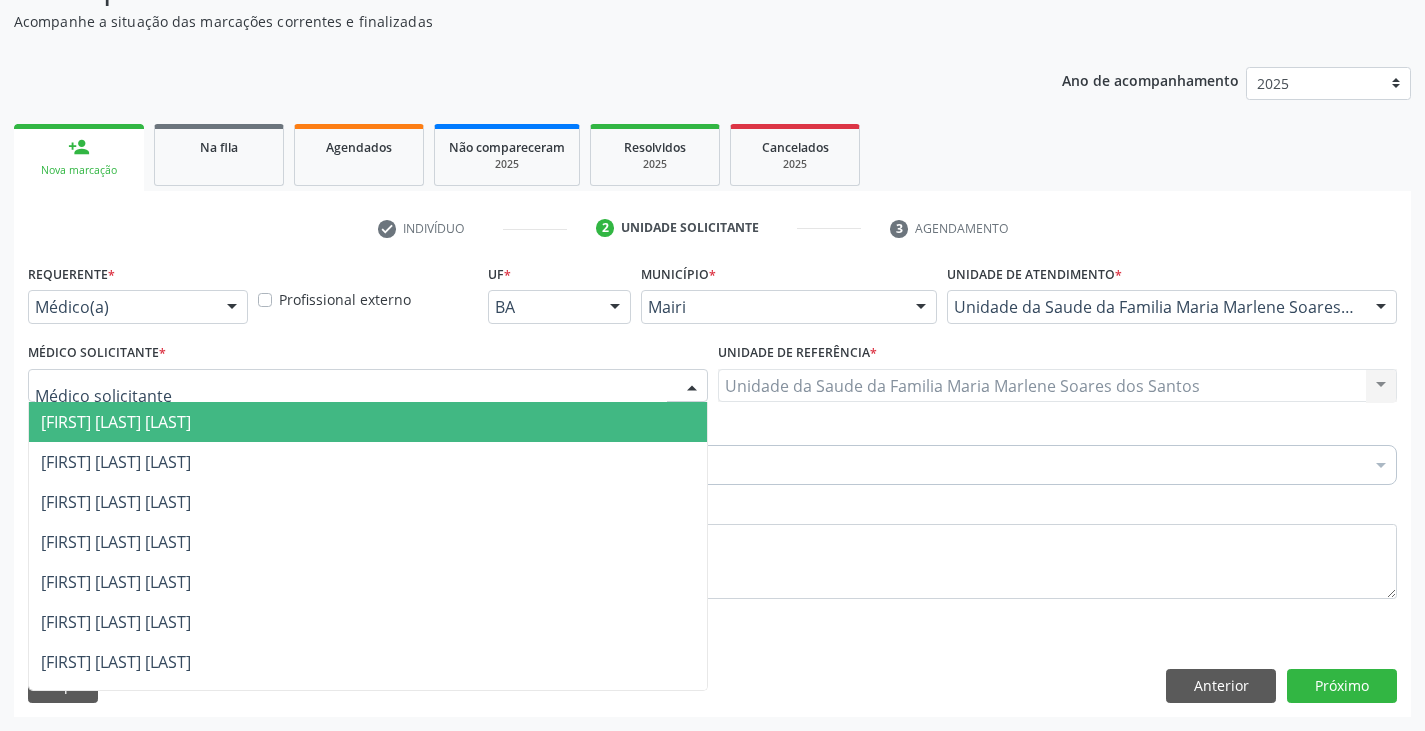 scroll, scrollTop: 232, scrollLeft: 0, axis: vertical 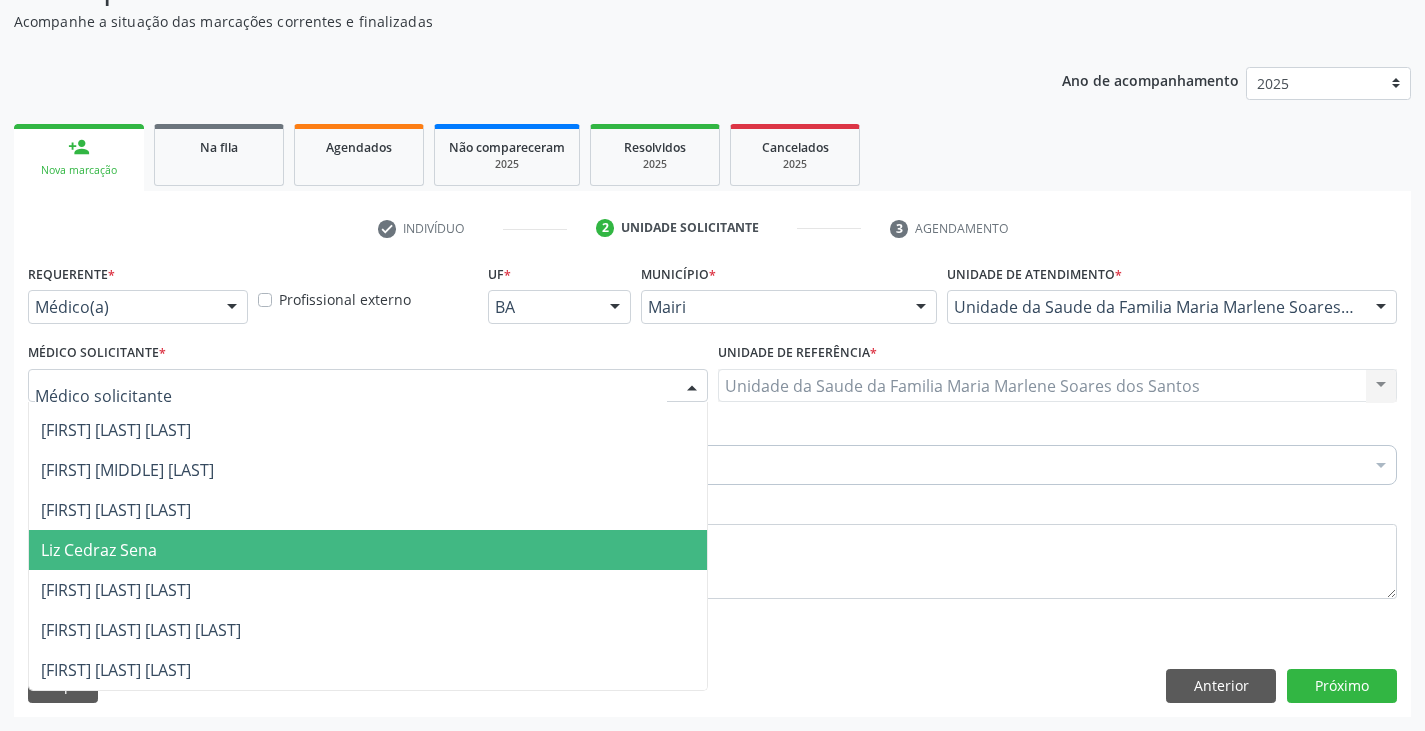 click on "Liz Cedraz Sena" at bounding box center (99, 550) 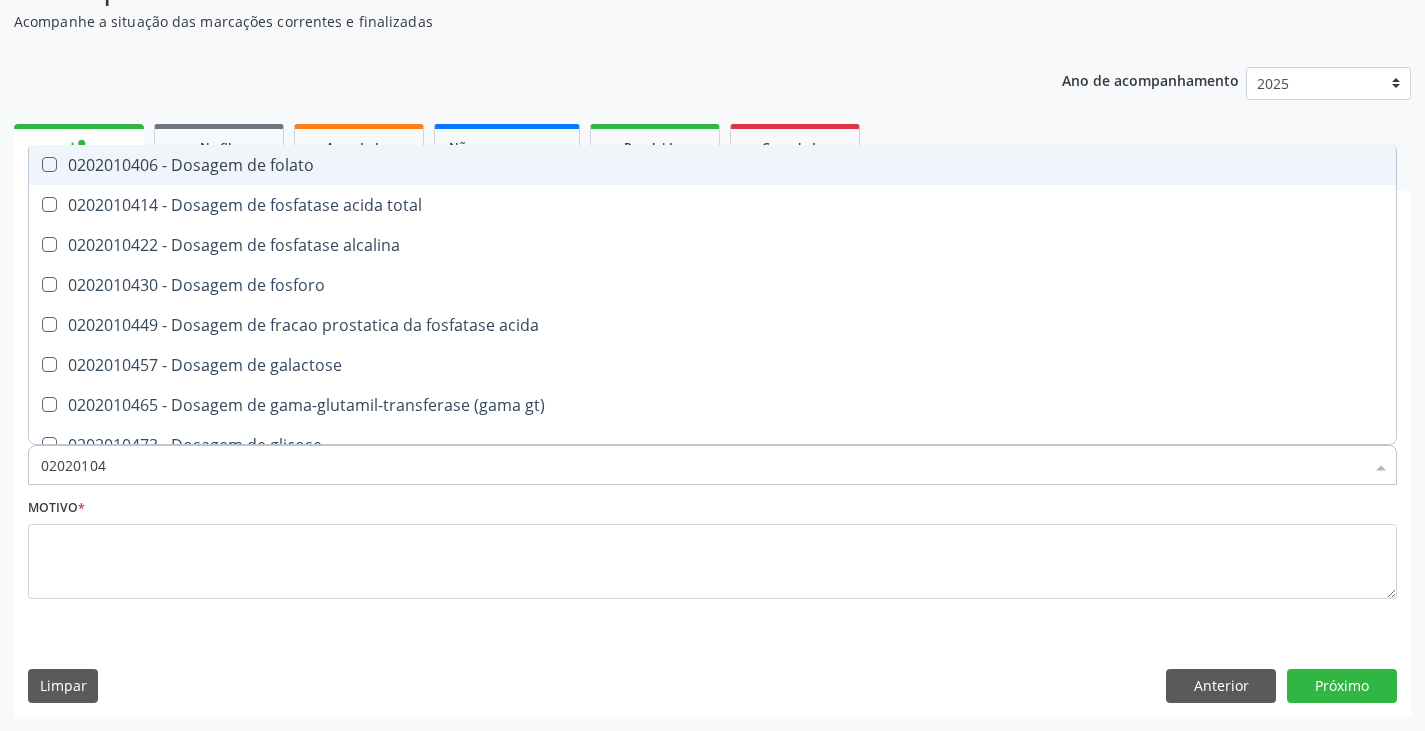 type on "020201047" 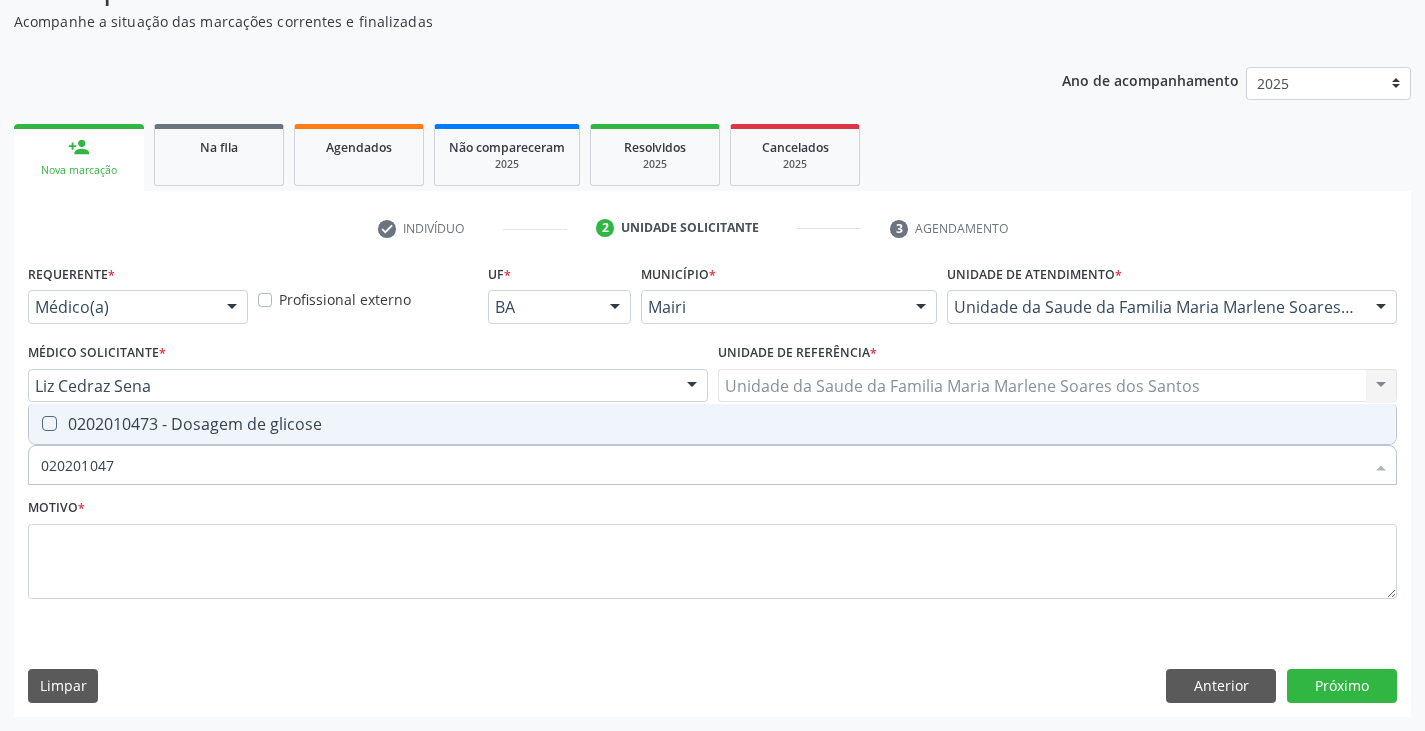click on "0202010473 - Dosagem de glicose" at bounding box center [712, 424] 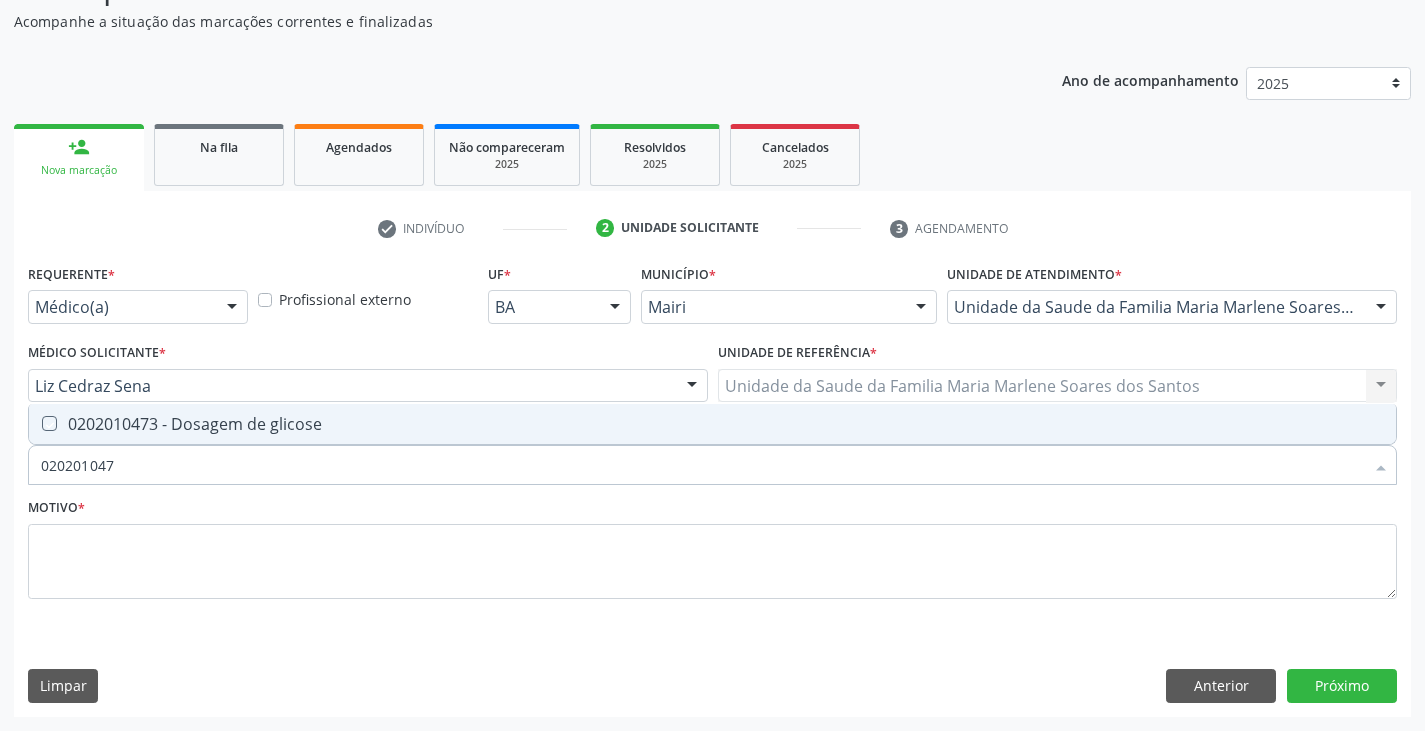 checkbox on "true" 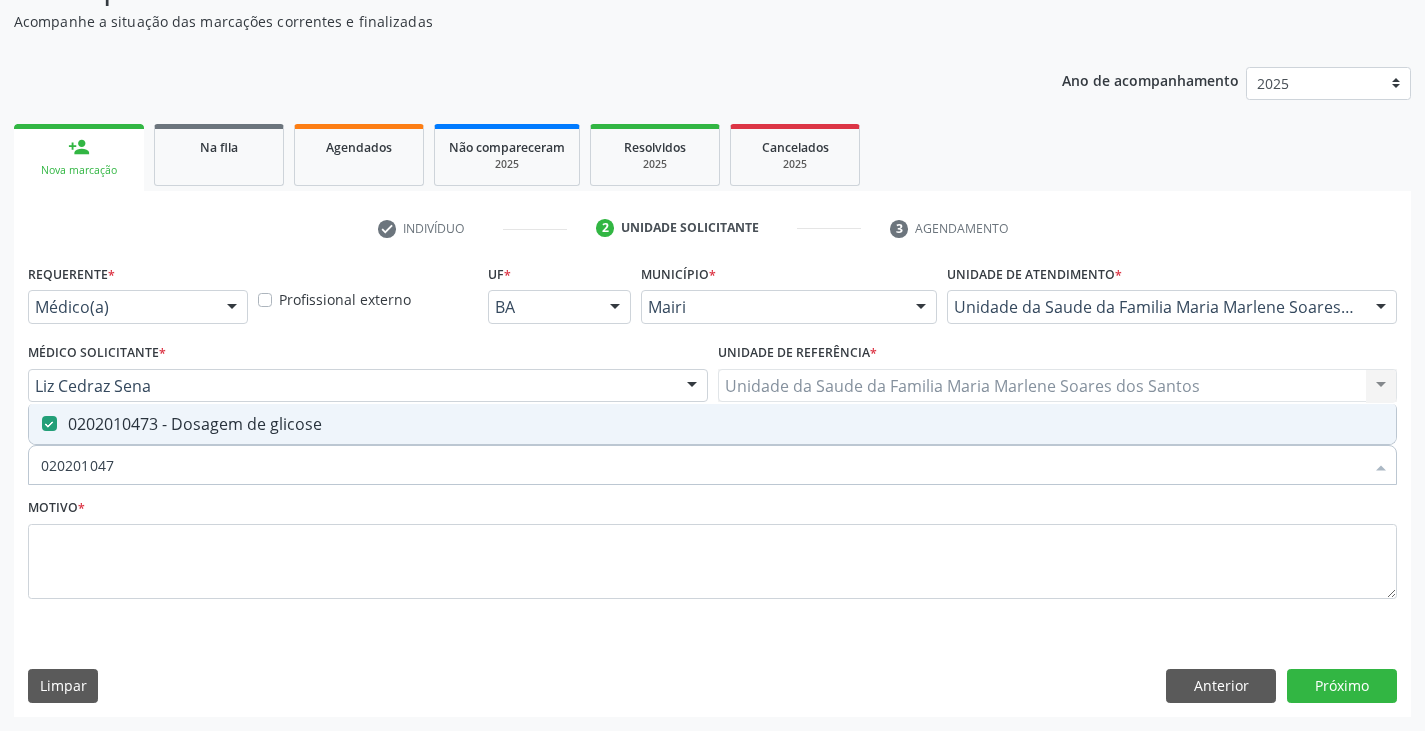 type on "02020104" 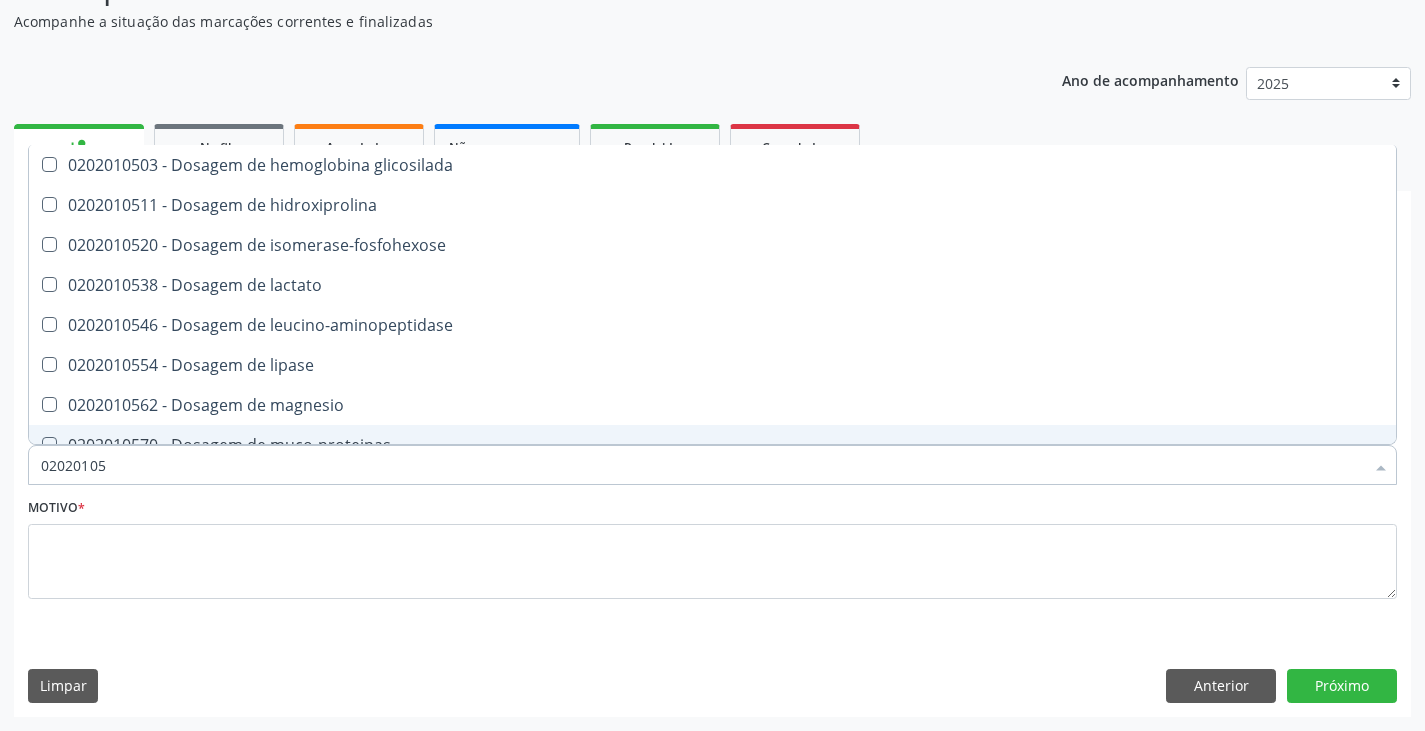 type on "020201050" 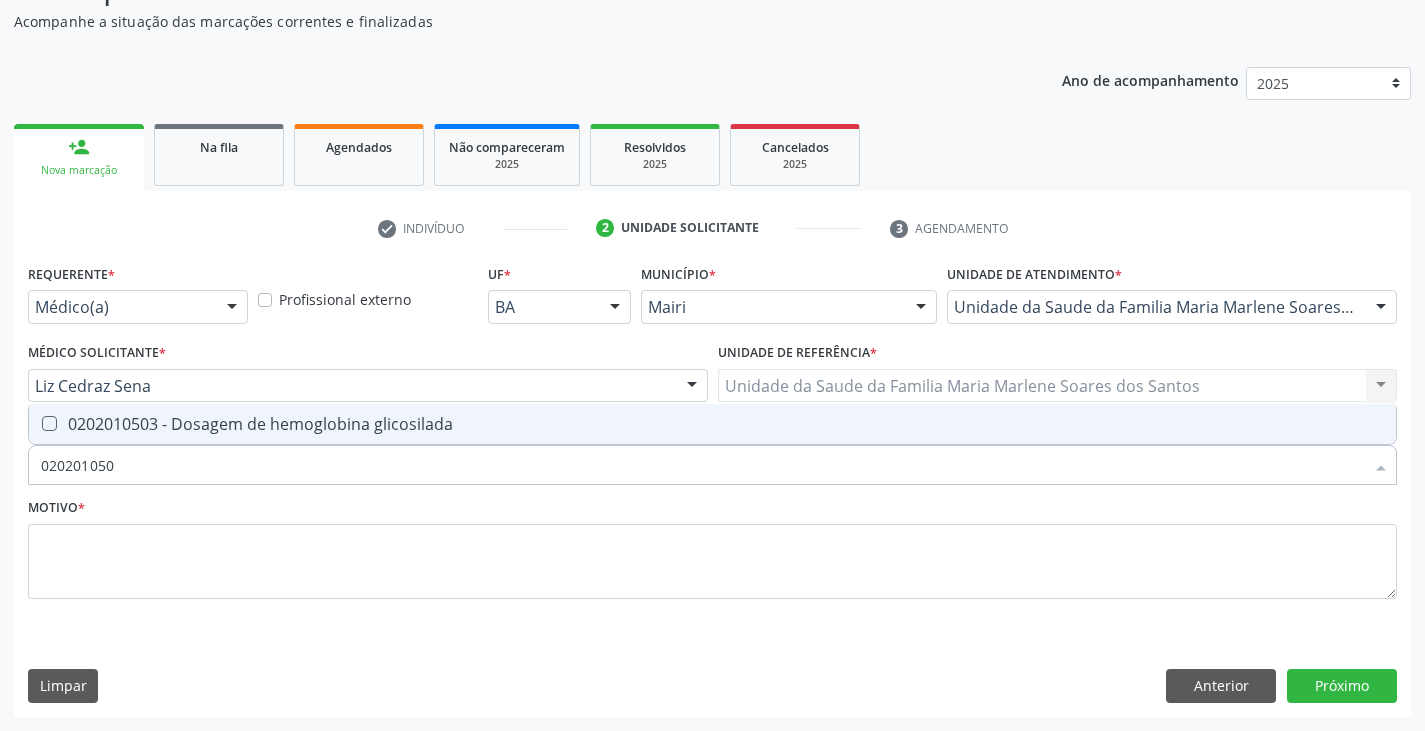 click on "0202010503 - Dosagem de hemoglobina glicosilada" at bounding box center [712, 424] 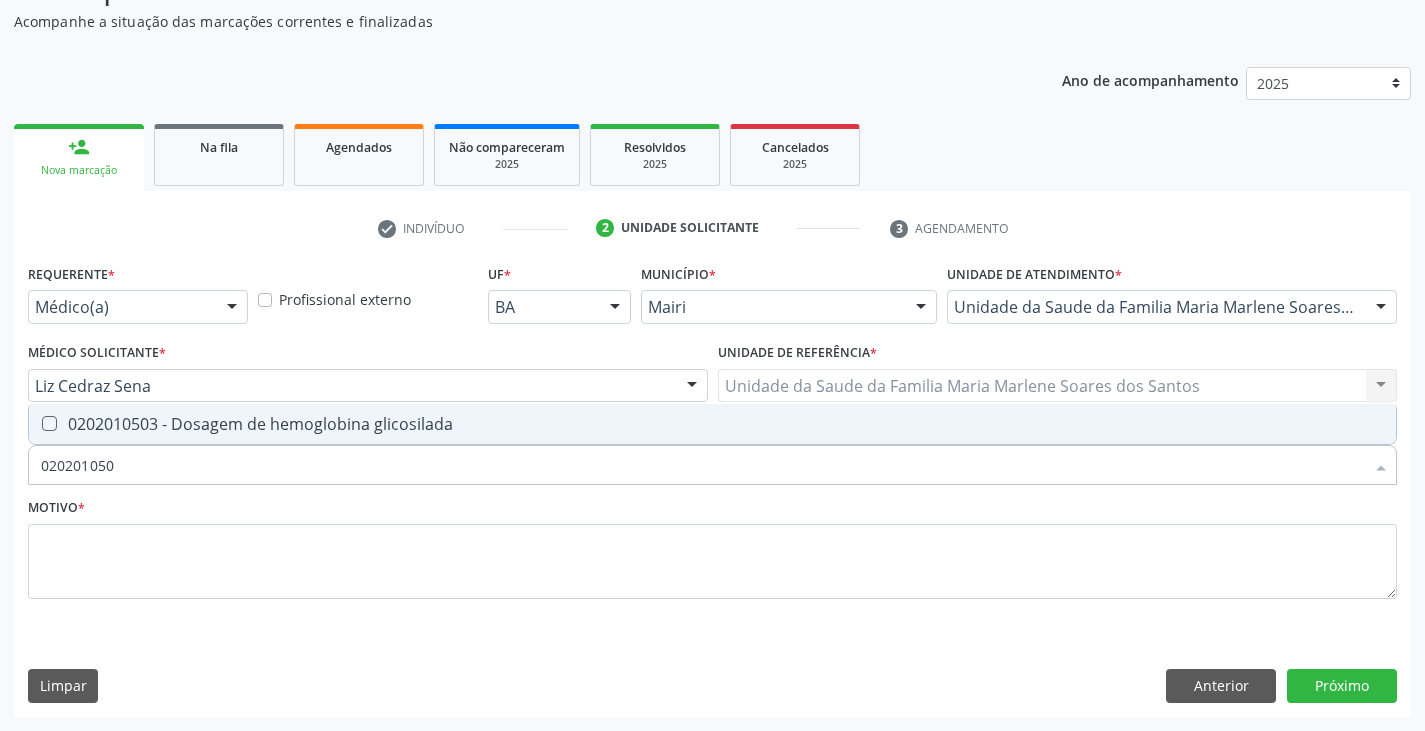 checkbox on "true" 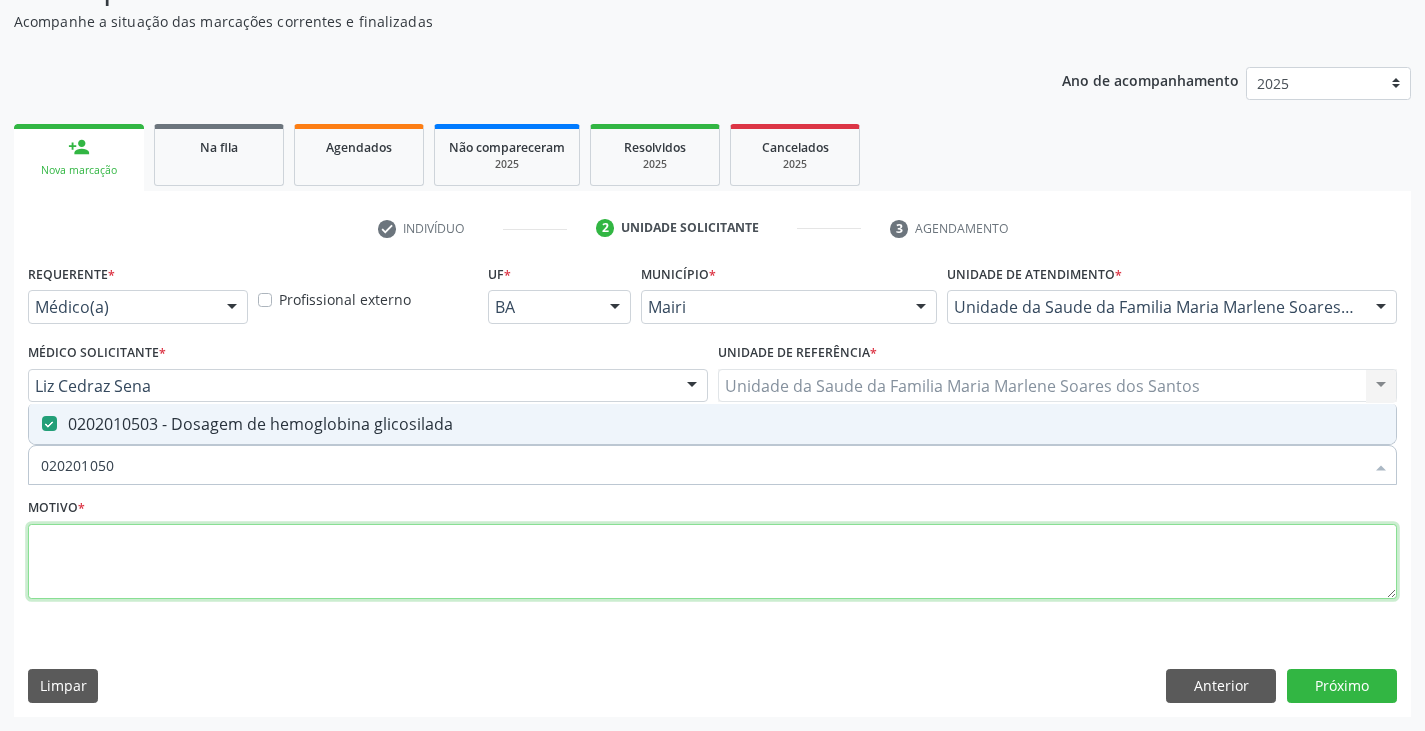 click at bounding box center [712, 562] 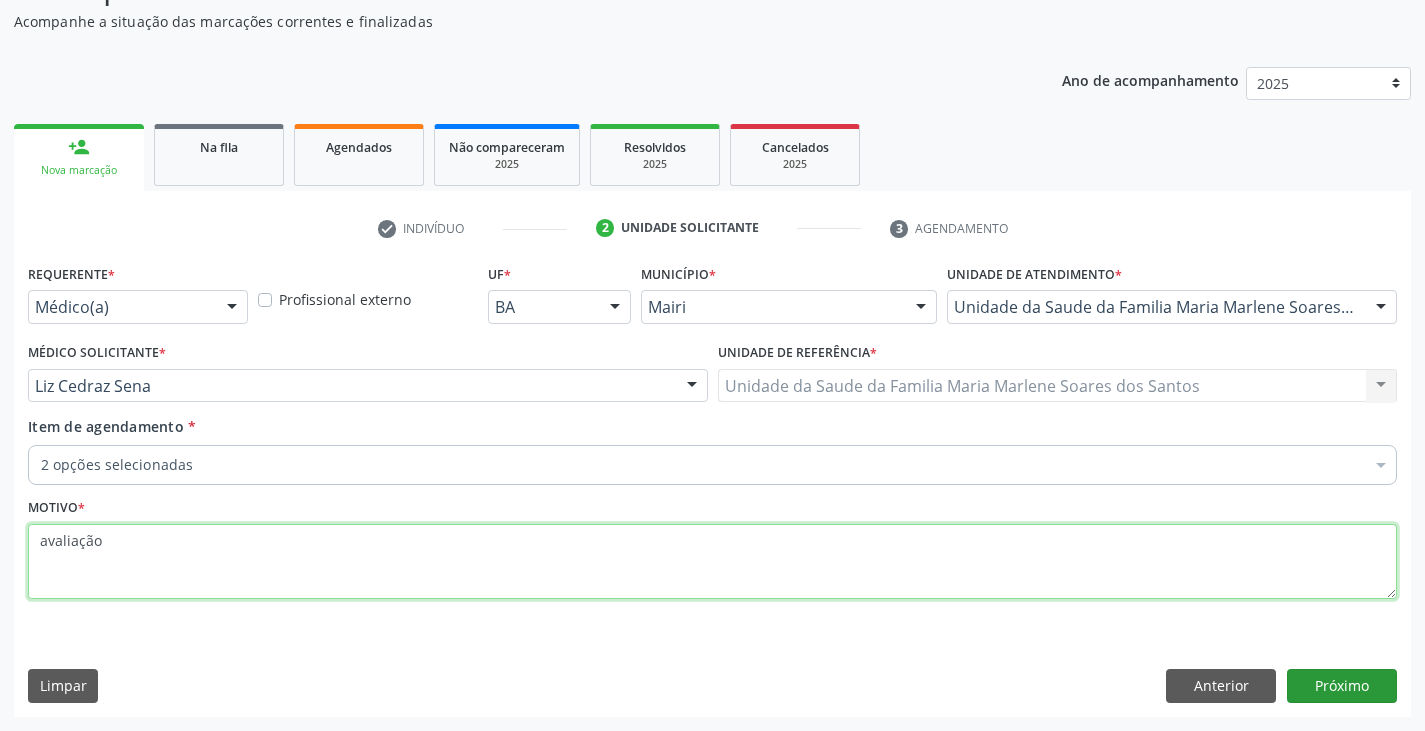 type on "avaliação" 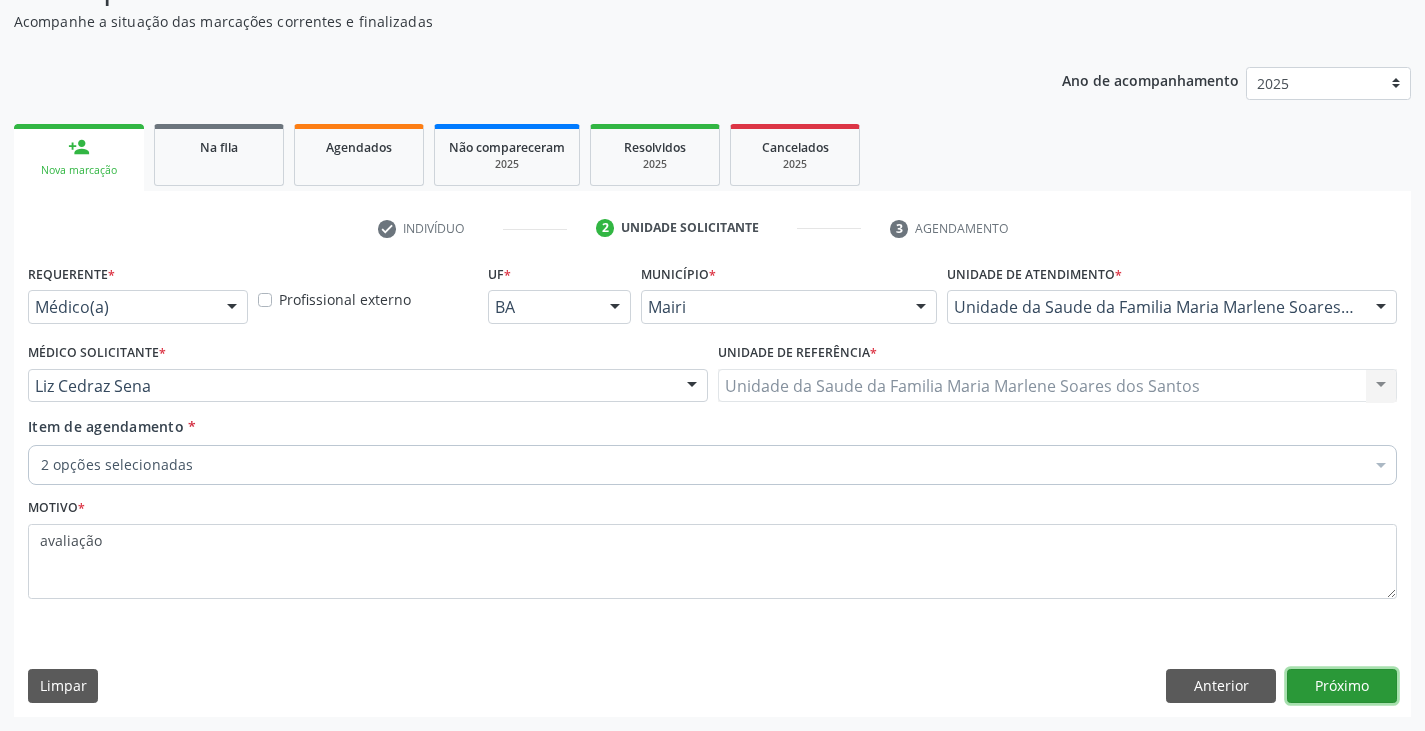 click on "Próximo" at bounding box center [1342, 686] 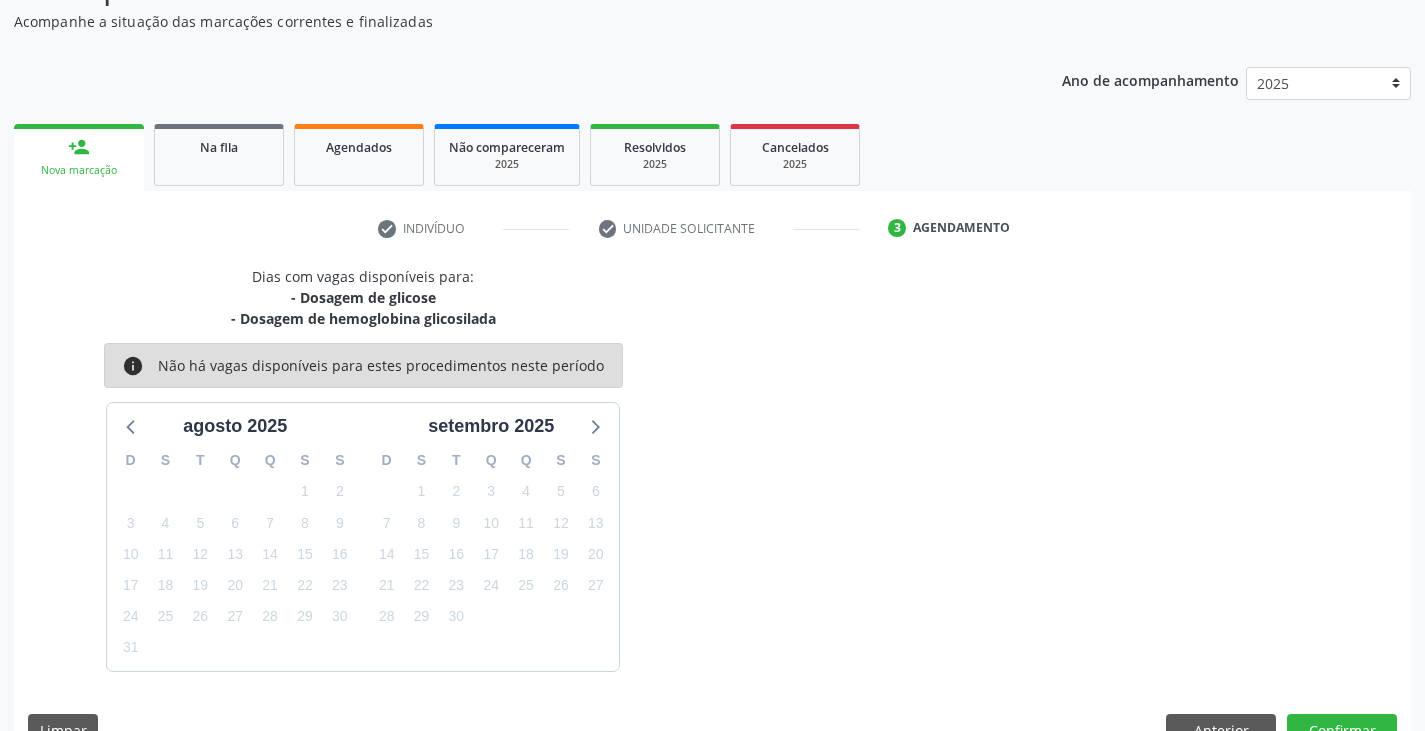 scroll, scrollTop: 219, scrollLeft: 0, axis: vertical 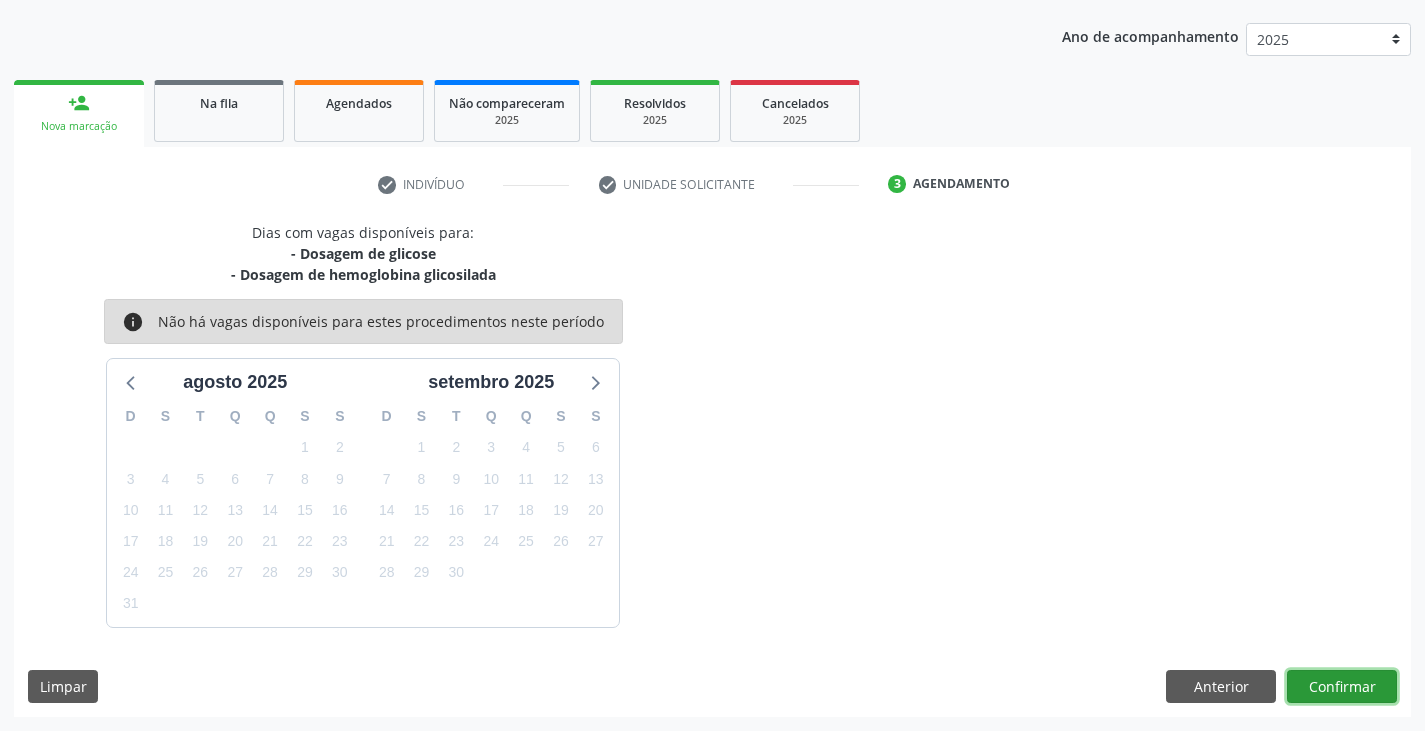 click on "Confirmar" at bounding box center [1342, 687] 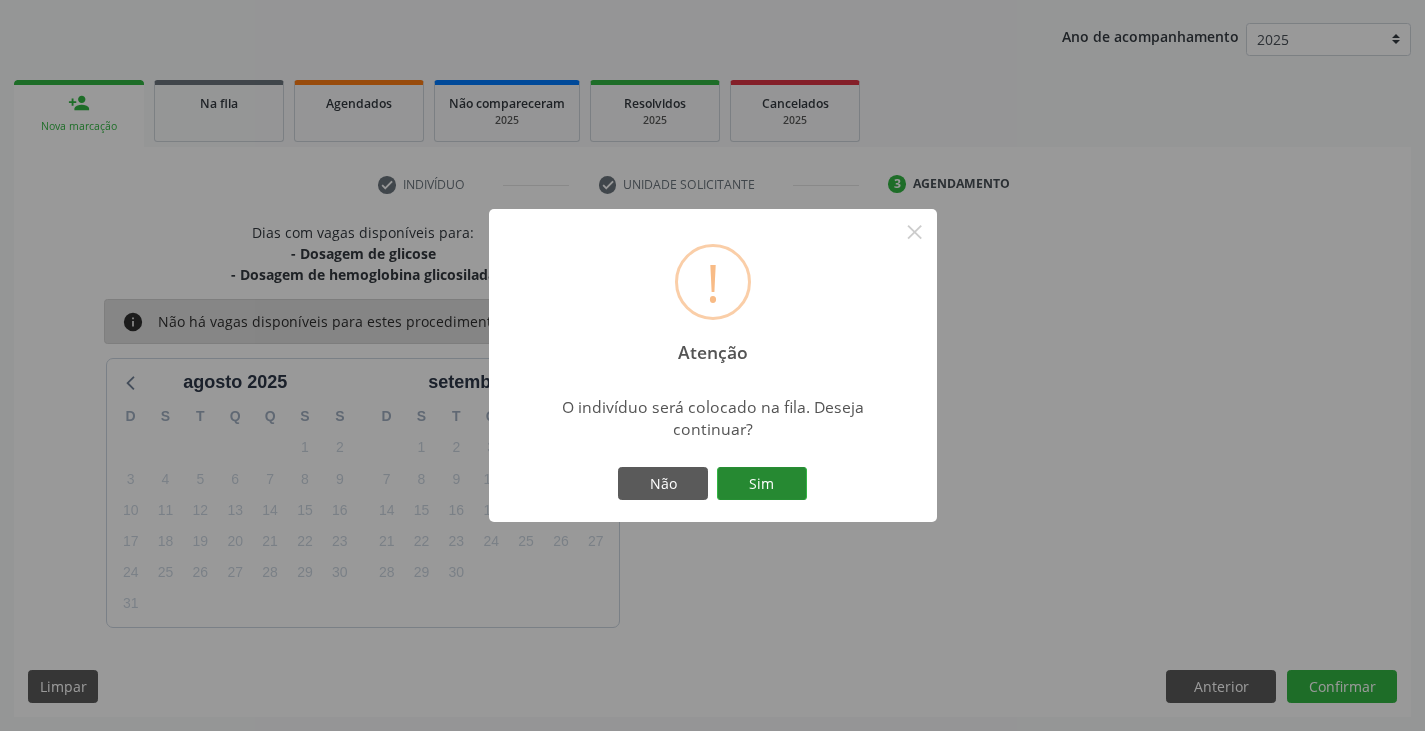 click on "Sim" at bounding box center [762, 484] 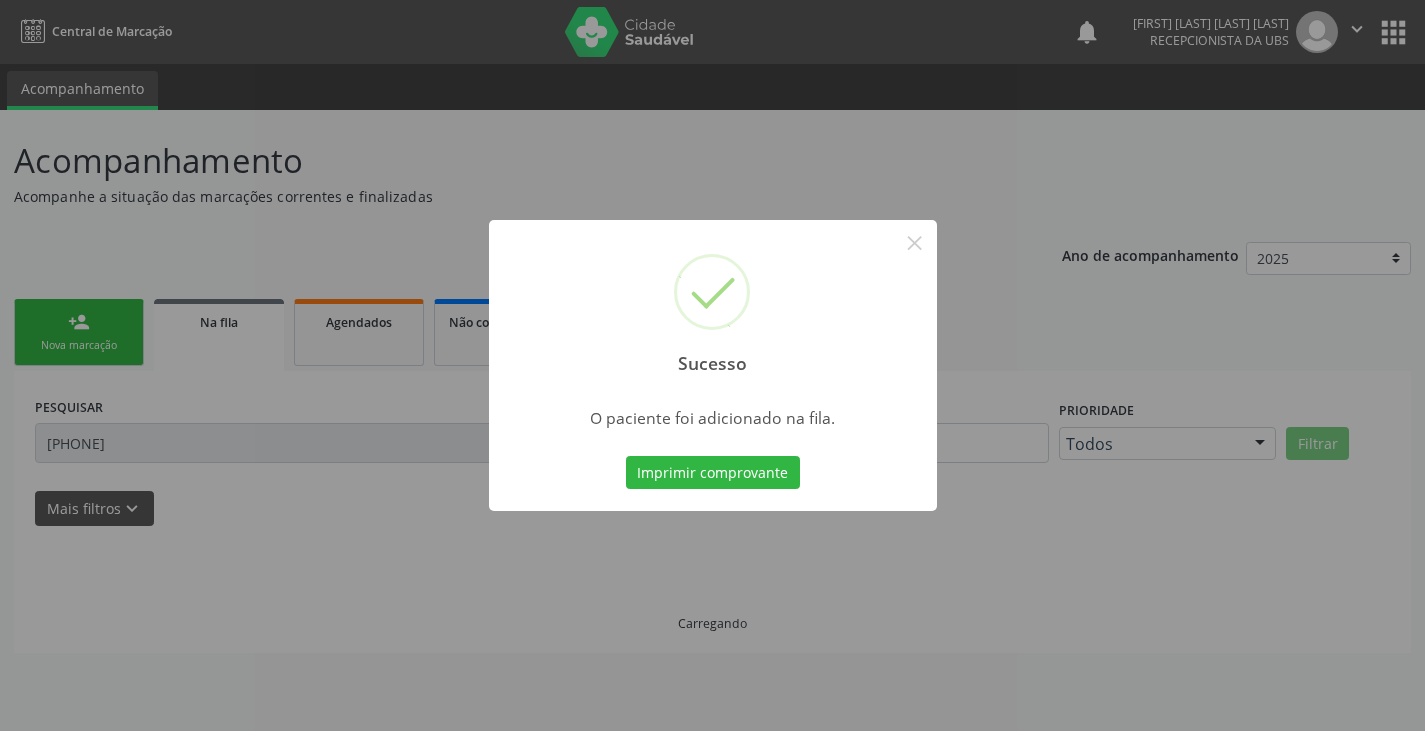 scroll, scrollTop: 0, scrollLeft: 0, axis: both 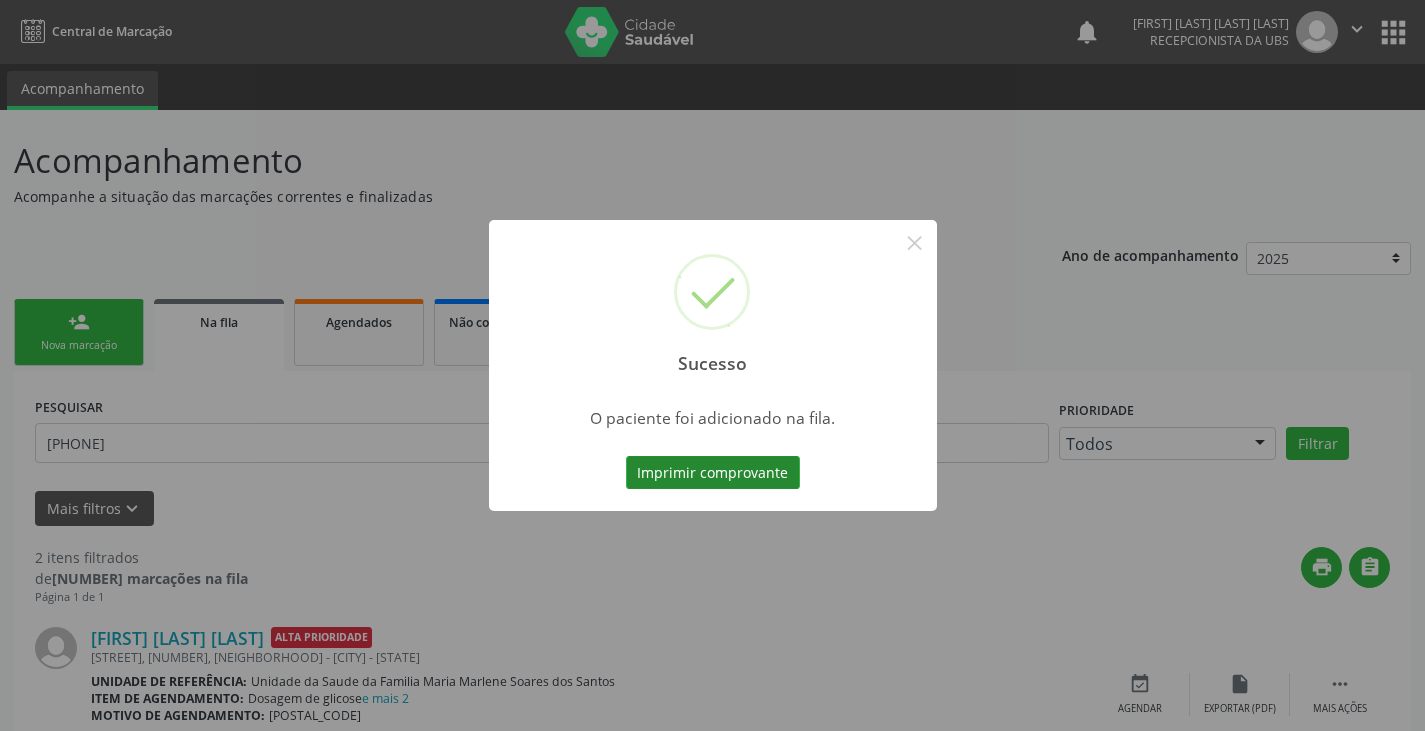 click on "Imprimir comprovante" at bounding box center [713, 473] 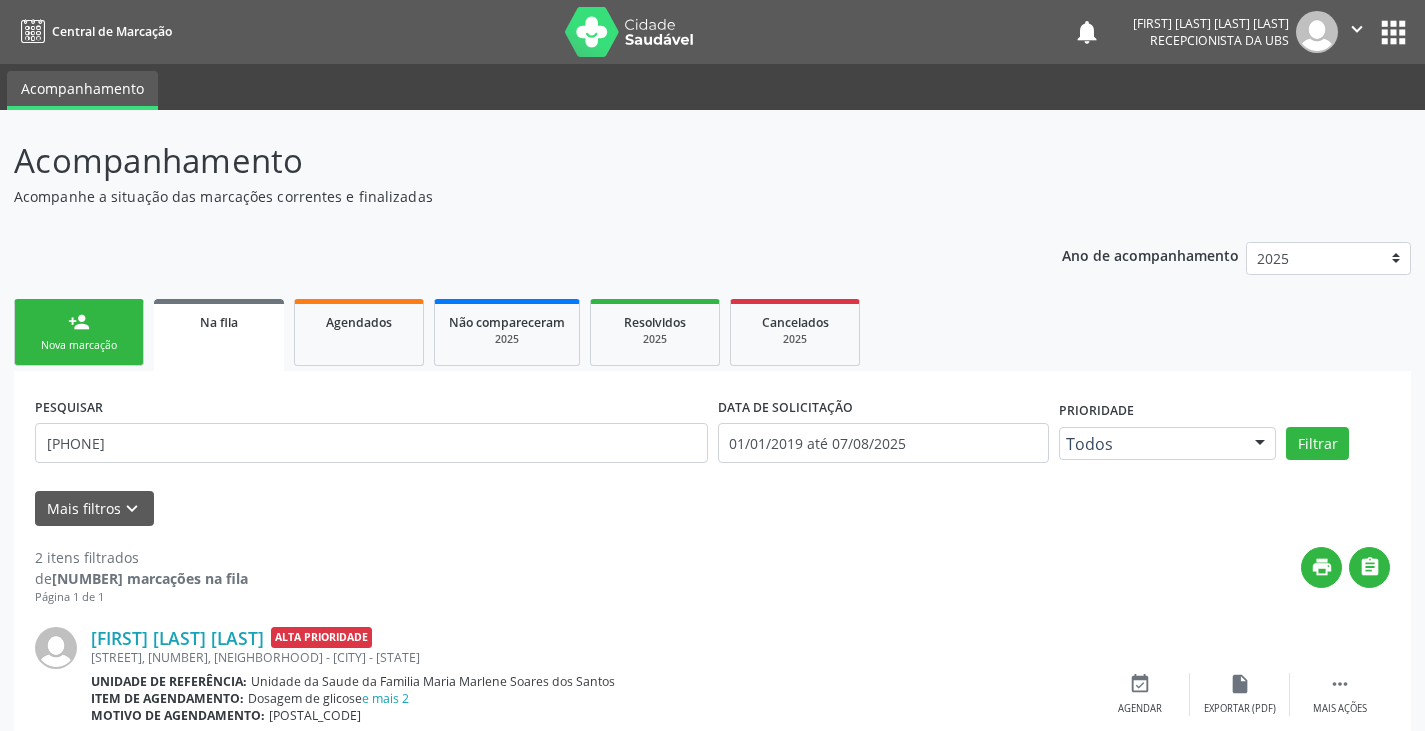 click on "person_add
Nova marcação" at bounding box center [79, 332] 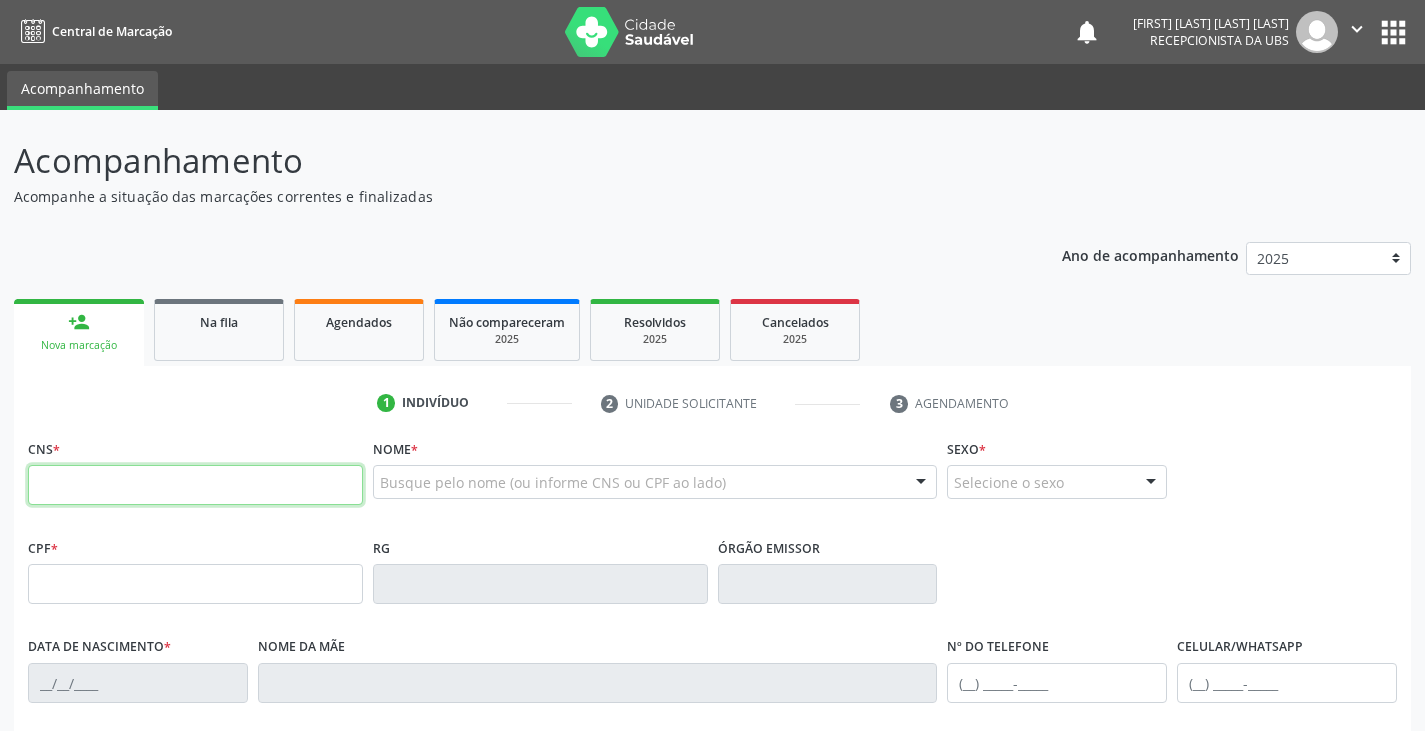 click at bounding box center [195, 485] 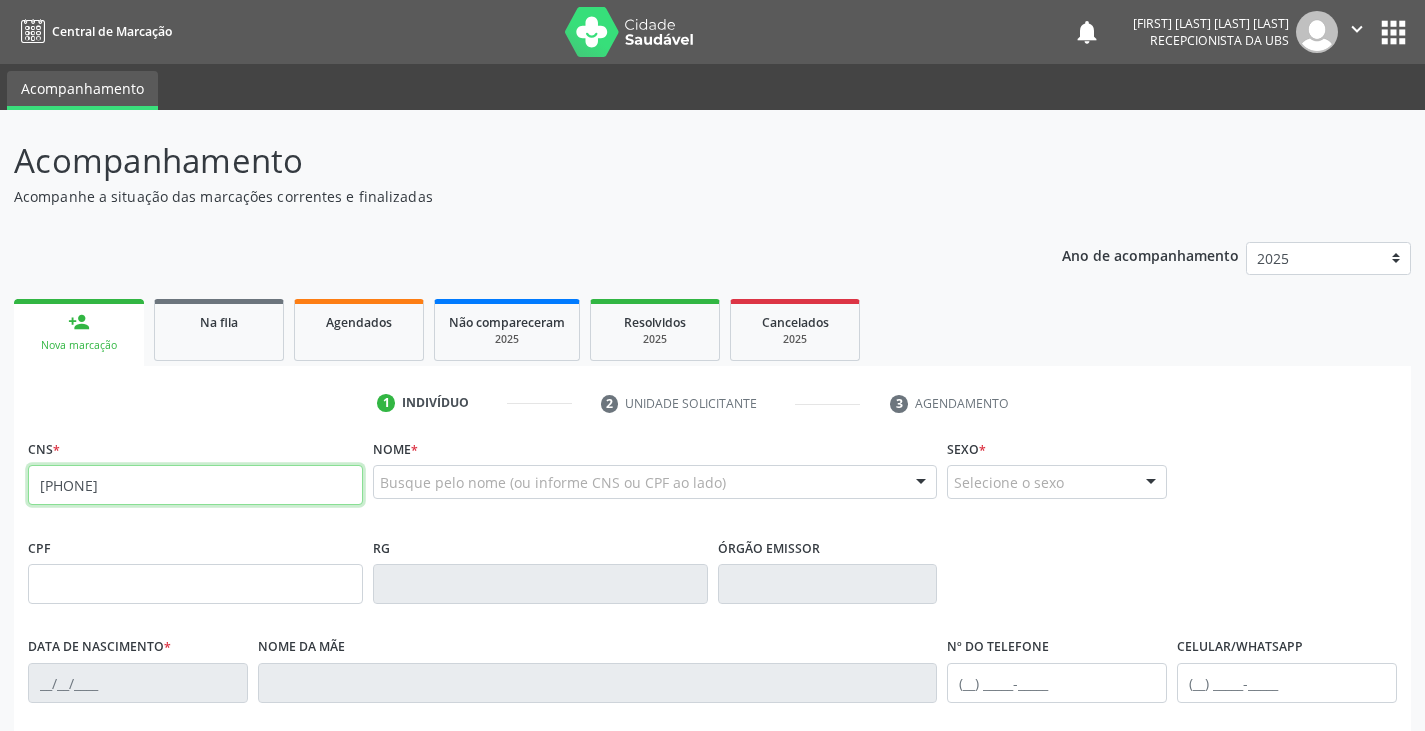 type on "[PHONE]" 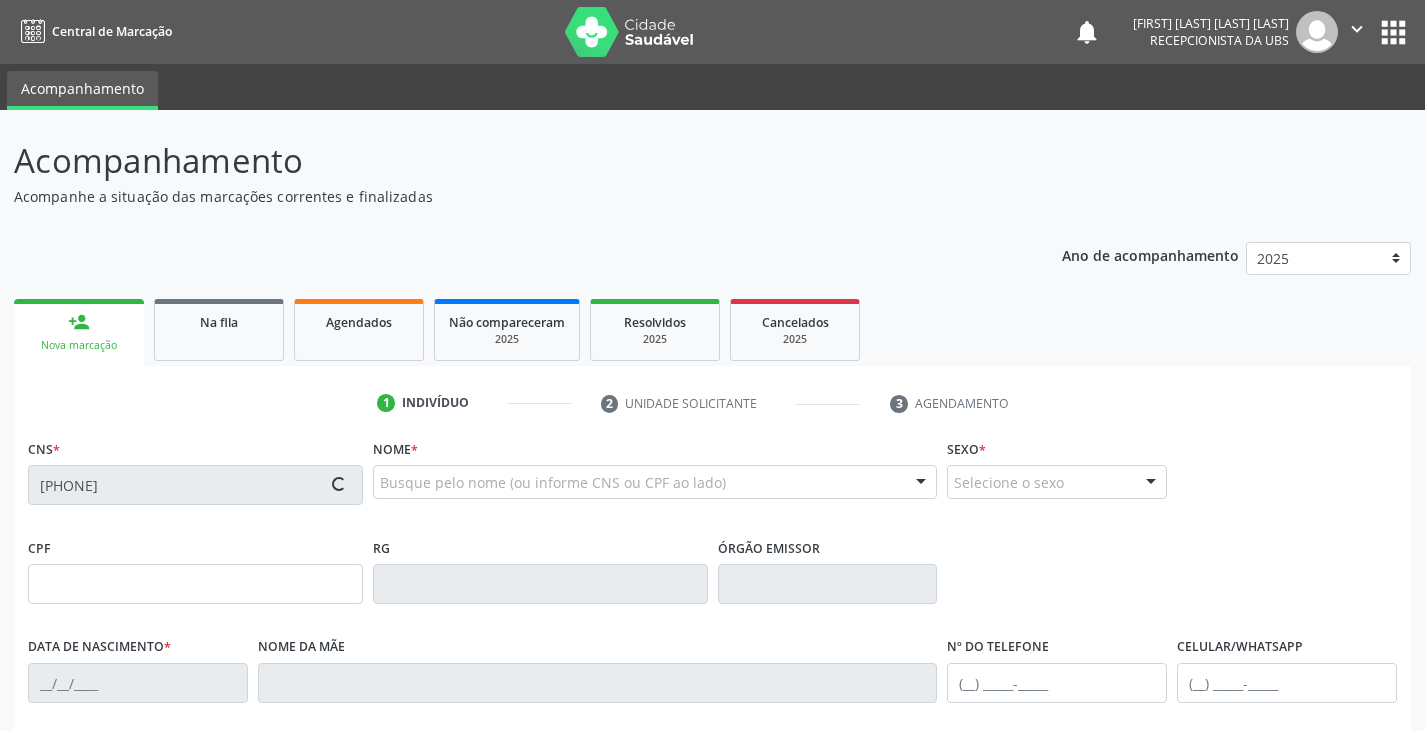 type on "640.240.835-20" 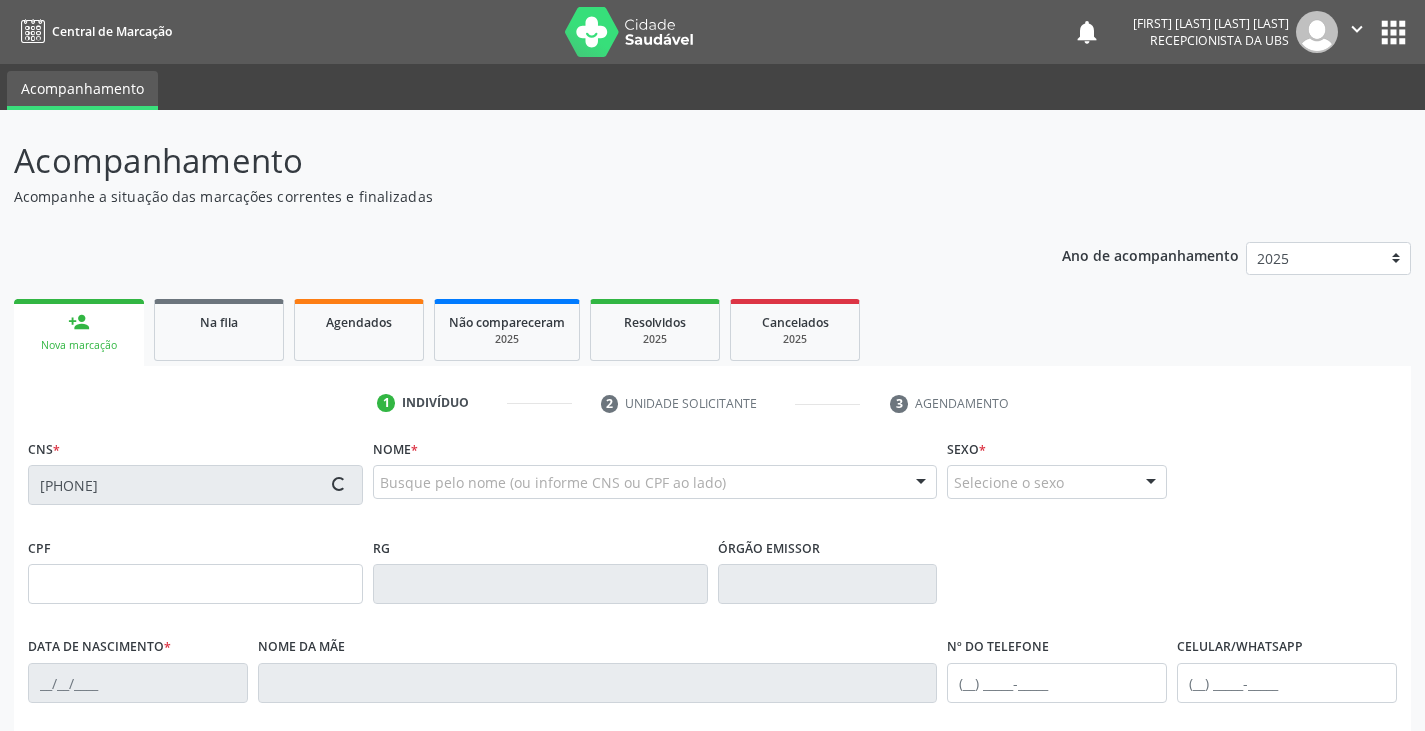 type on "08/06/1969" 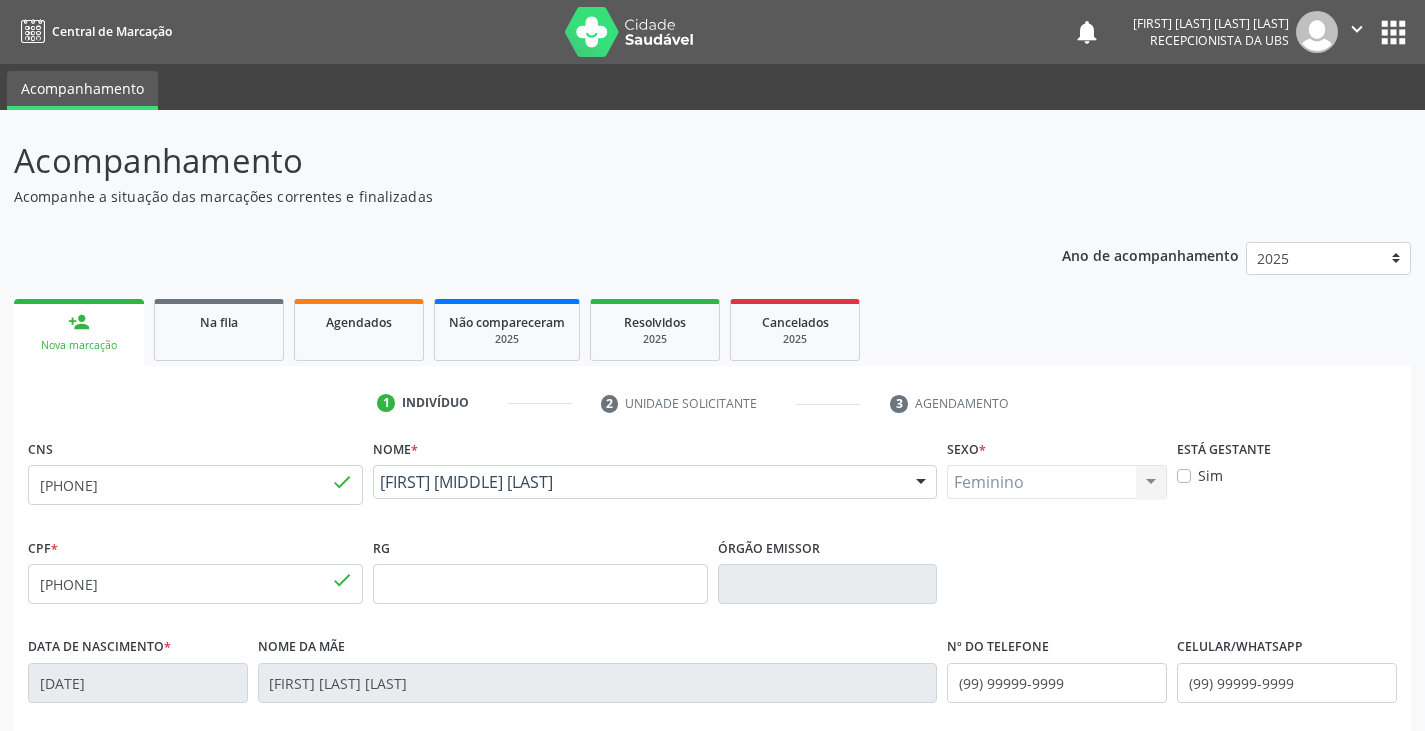 scroll, scrollTop: 353, scrollLeft: 0, axis: vertical 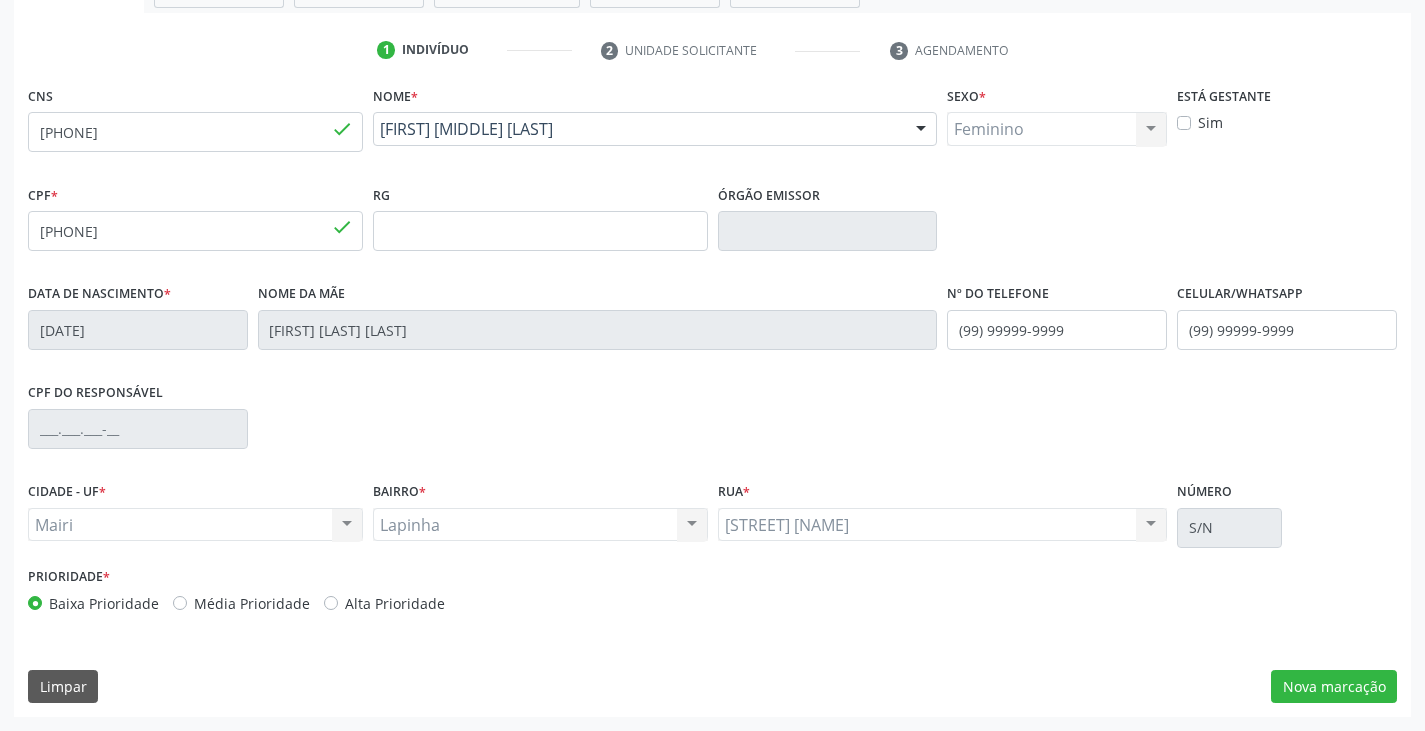 click on "Alta Prioridade" at bounding box center (395, 603) 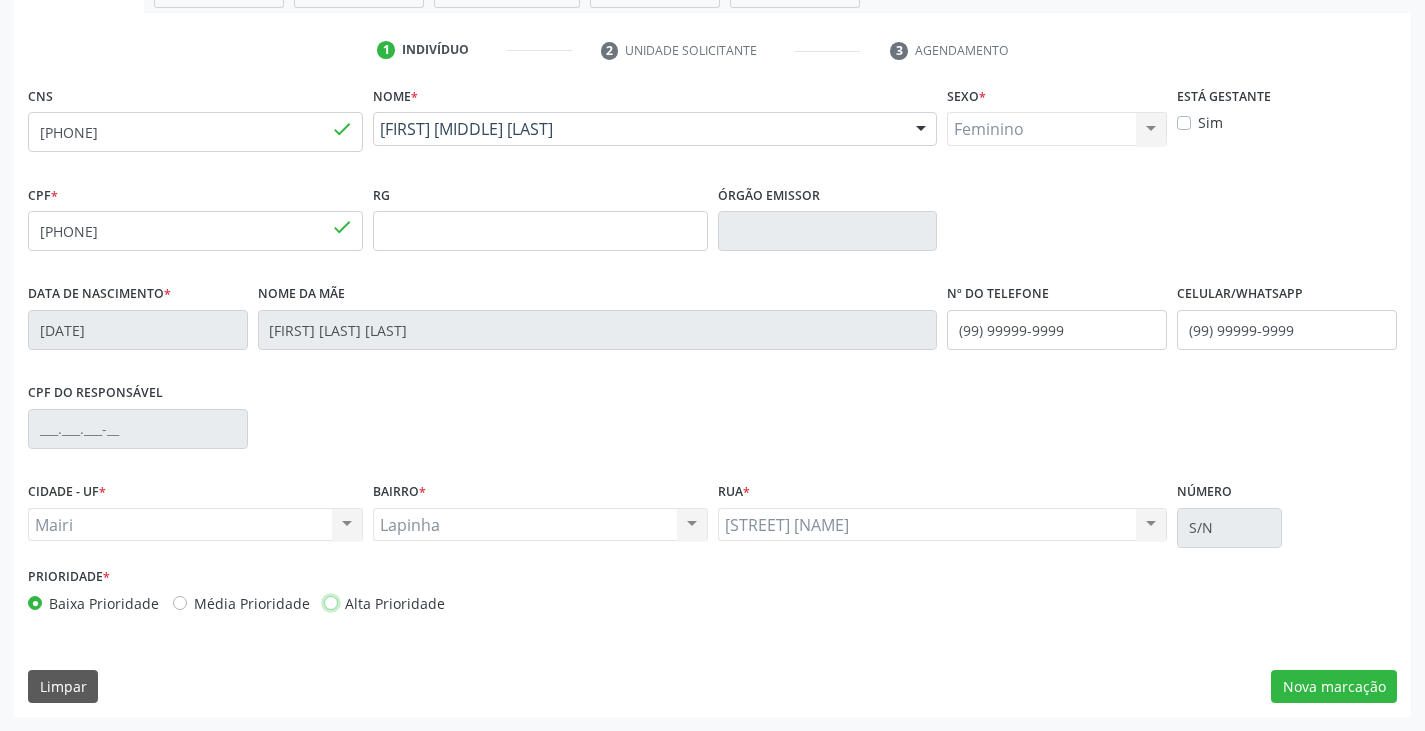 click on "Alta Prioridade" at bounding box center [331, 602] 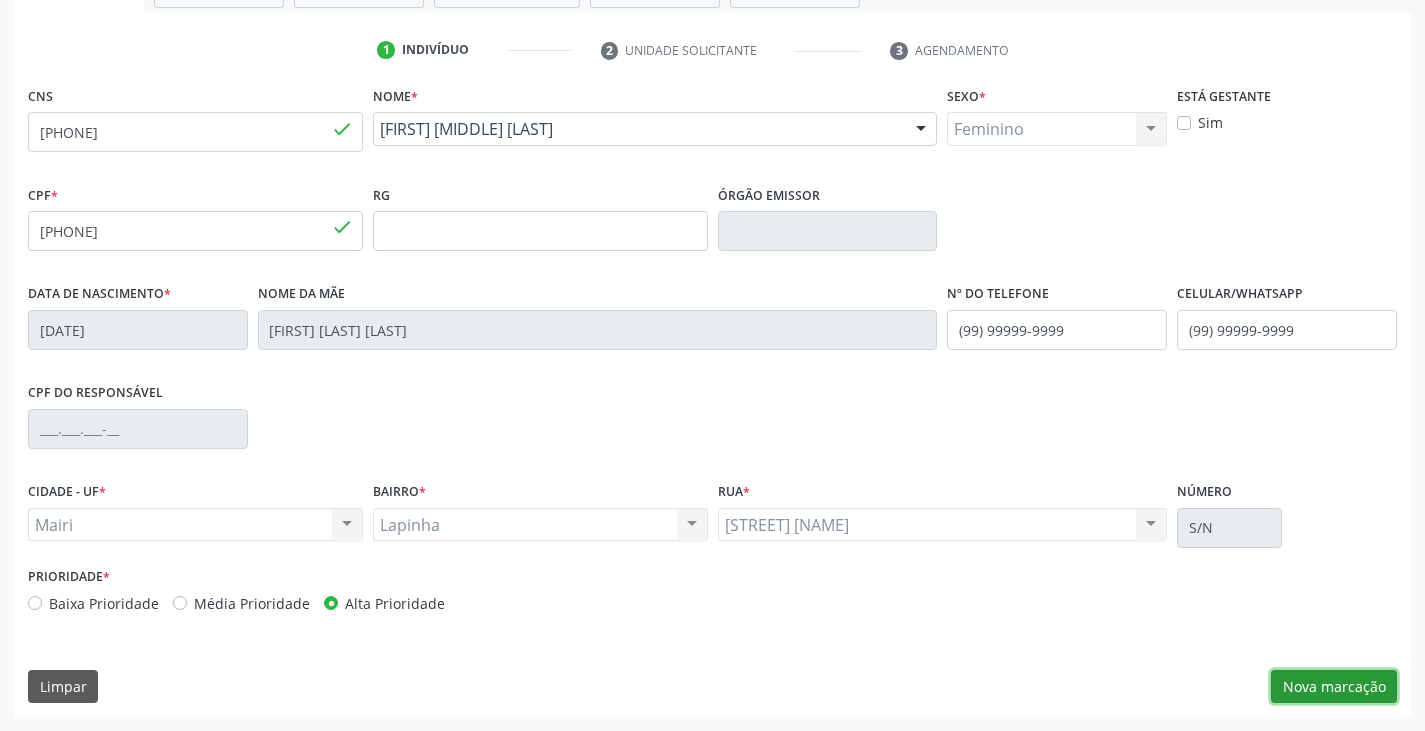 click on "Nova marcação" at bounding box center (1334, 687) 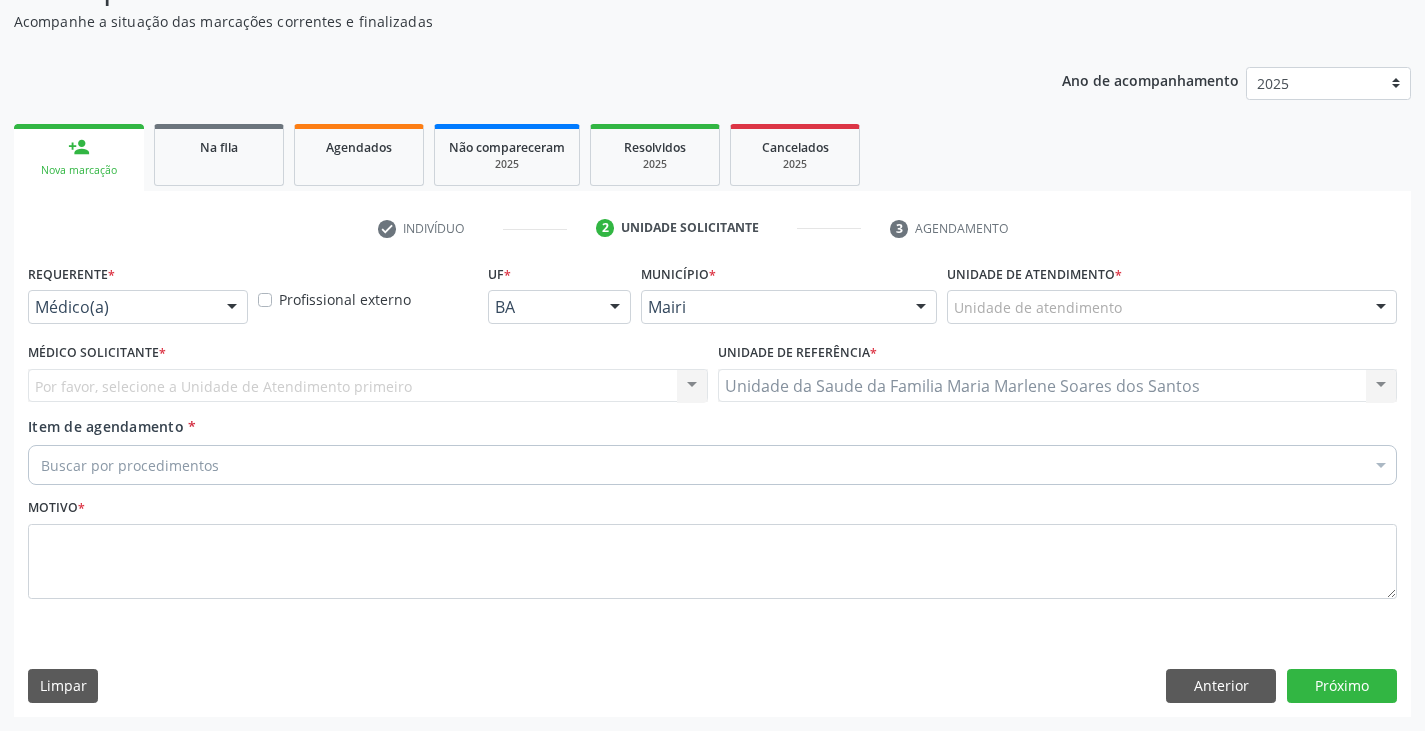 scroll, scrollTop: 175, scrollLeft: 0, axis: vertical 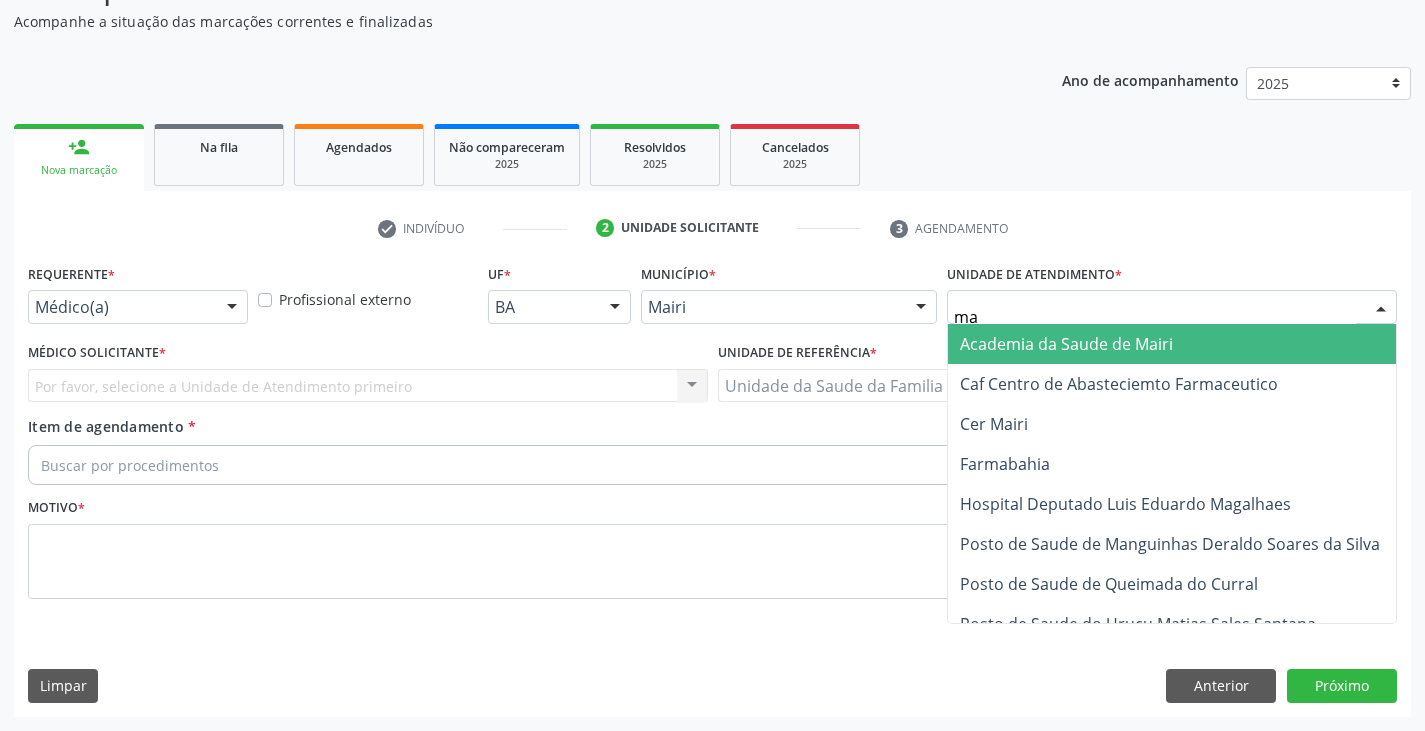 type on "mar" 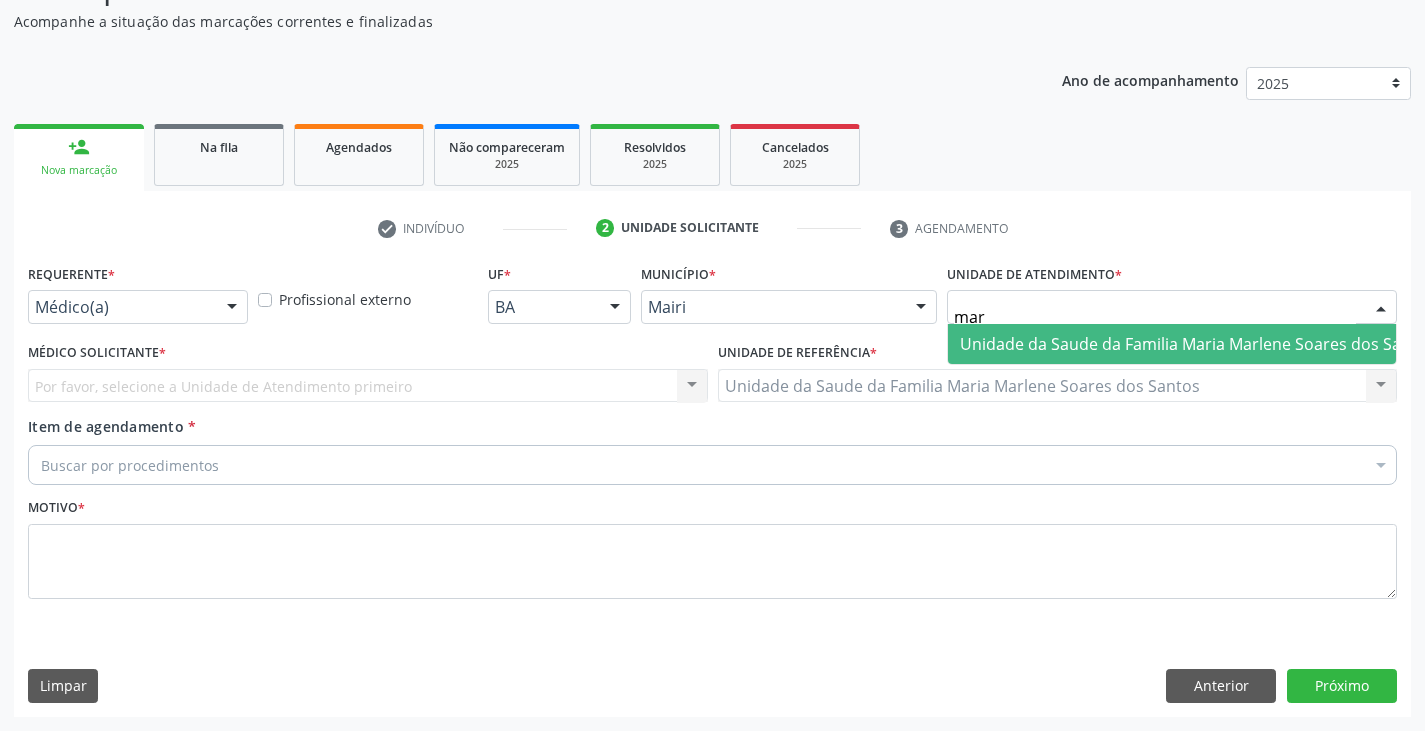 click on "Unidade da Saude da Familia Maria Marlene Soares dos Santos" at bounding box center [1197, 344] 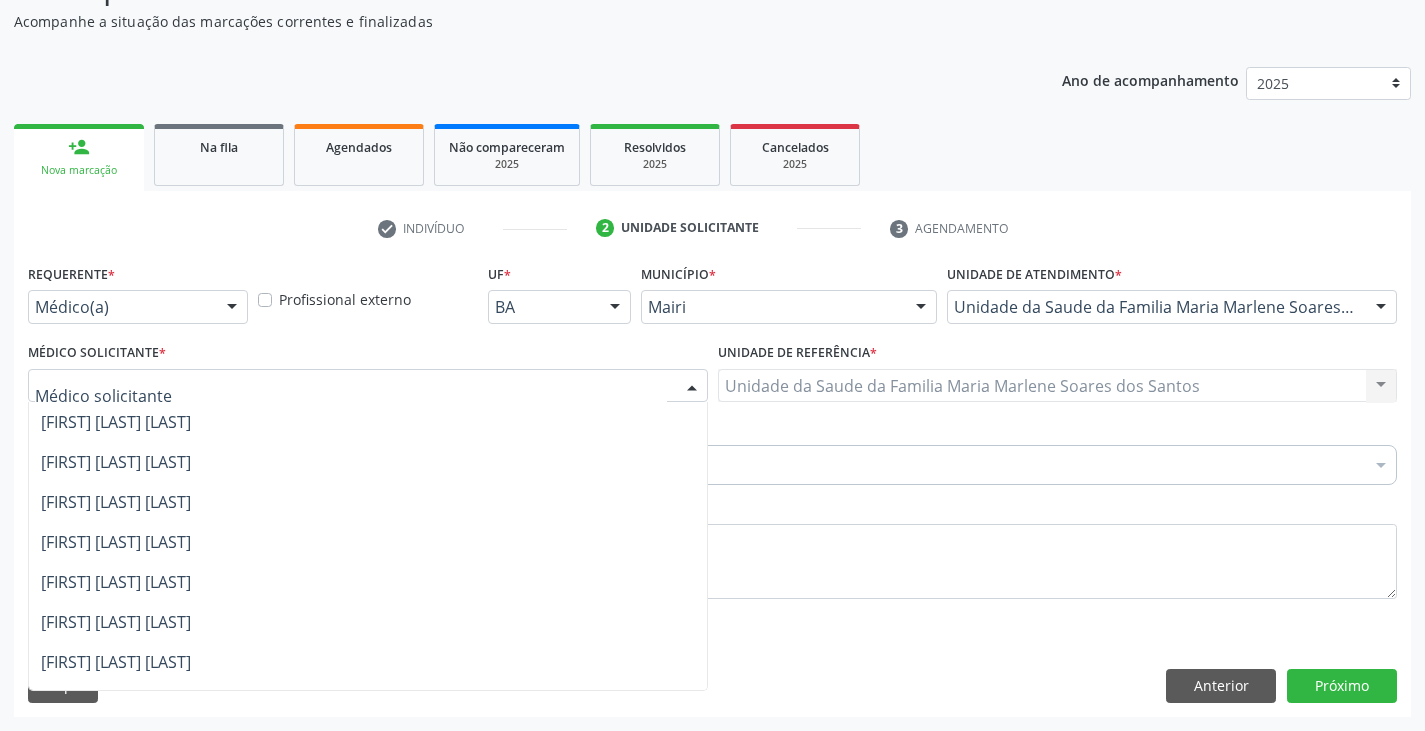 scroll, scrollTop: 232, scrollLeft: 0, axis: vertical 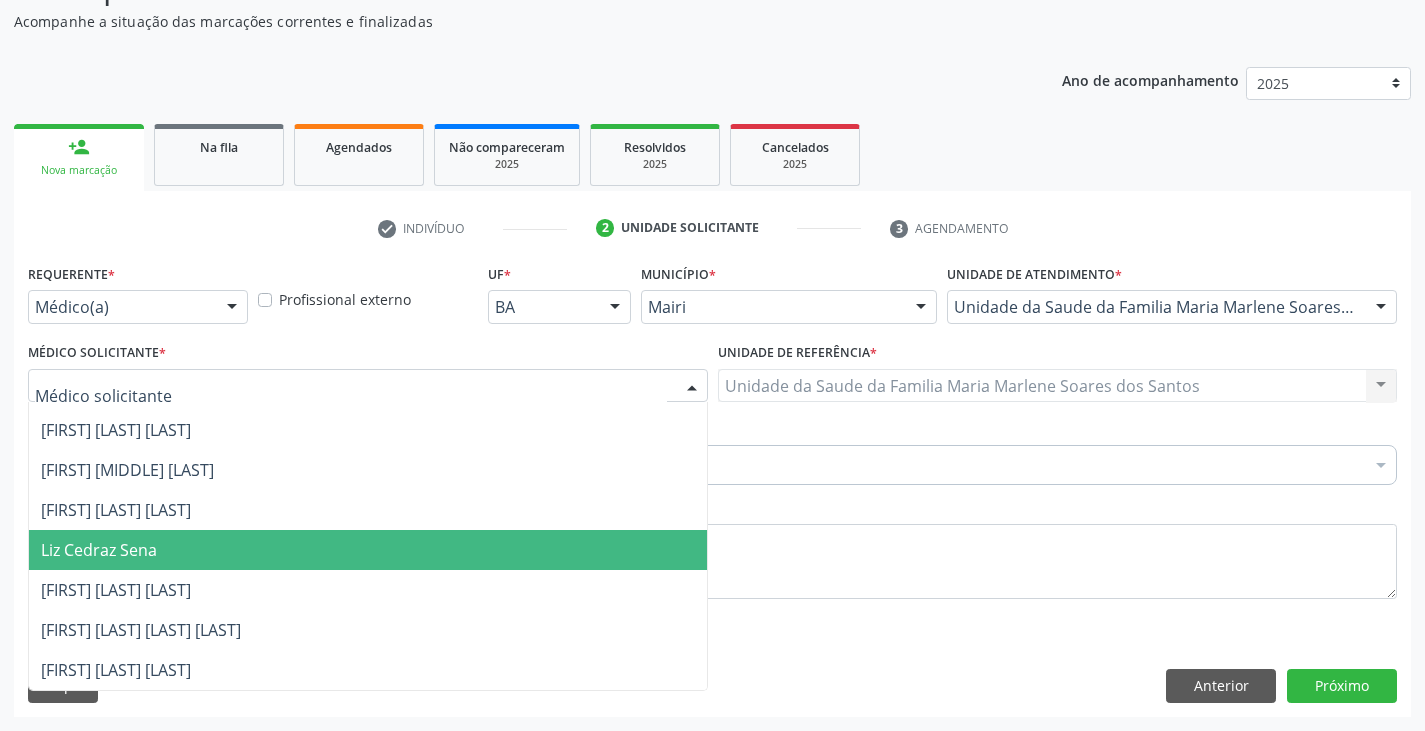 click on "Liz Cedraz Sena" at bounding box center [99, 550] 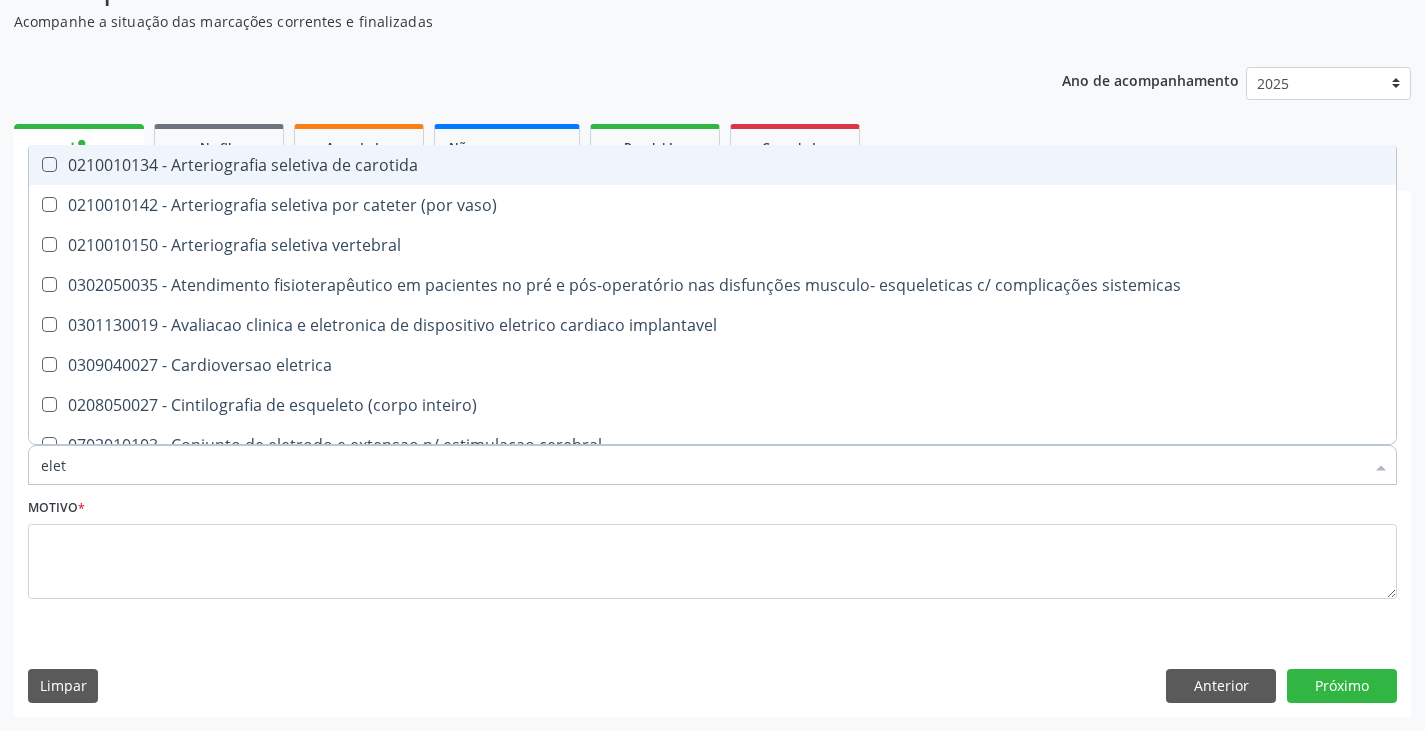 type on "eletr" 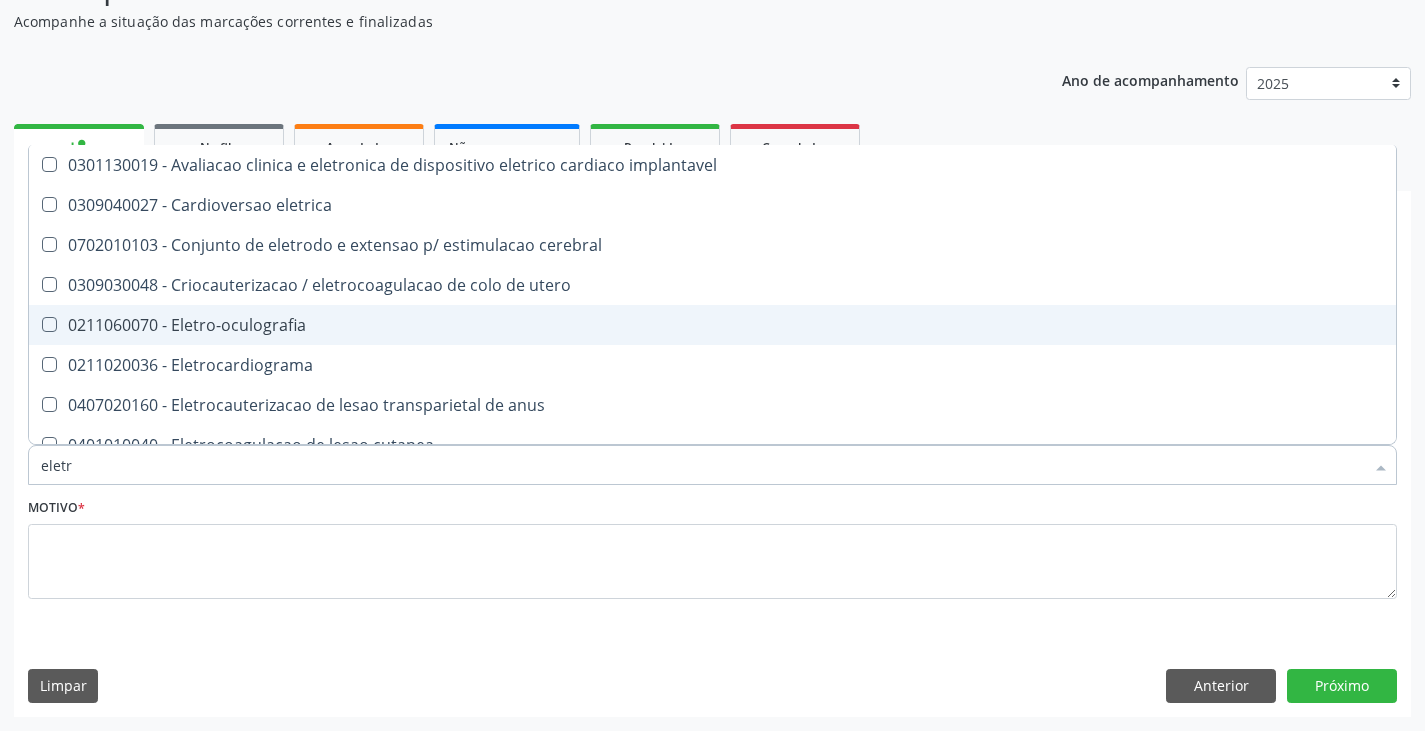 scroll, scrollTop: 100, scrollLeft: 0, axis: vertical 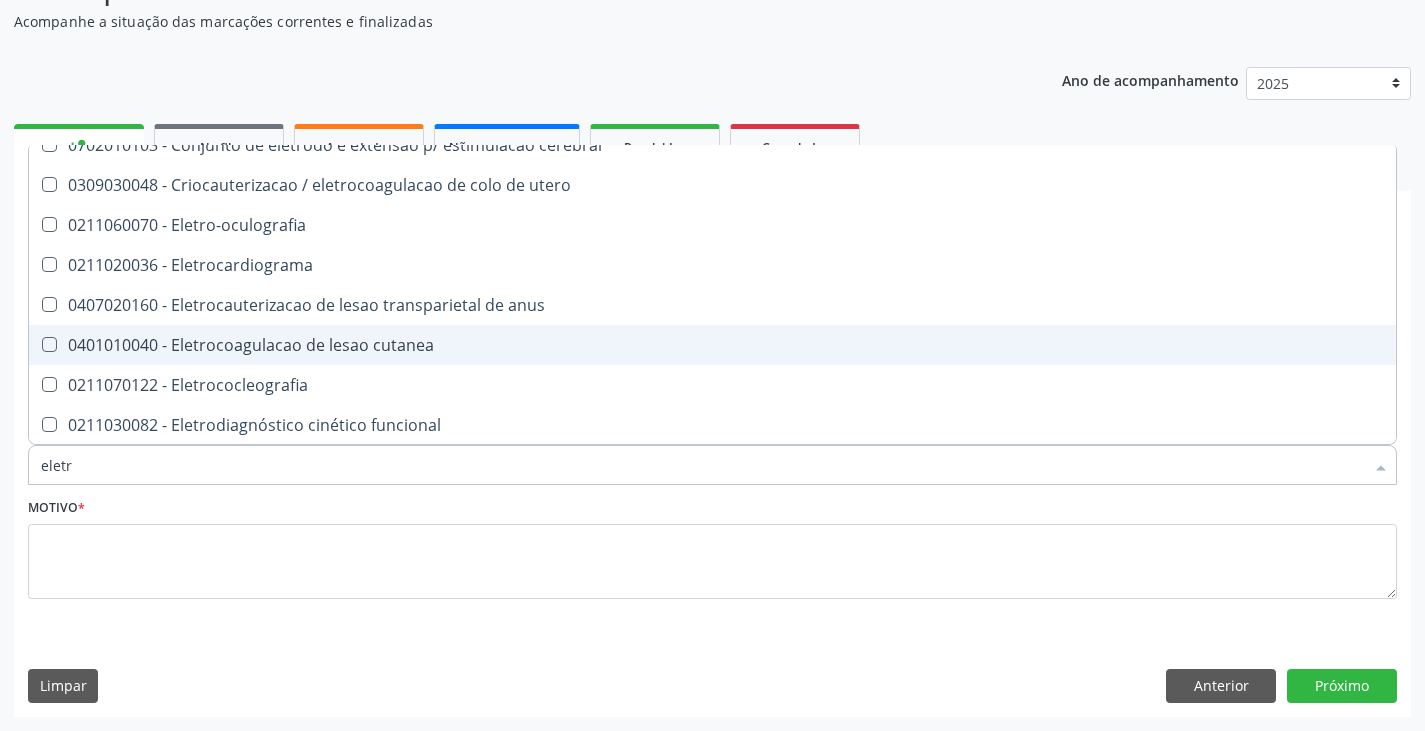 click on "0401010040 - Eletrocoagulacao de lesao cutanea" at bounding box center [712, 345] 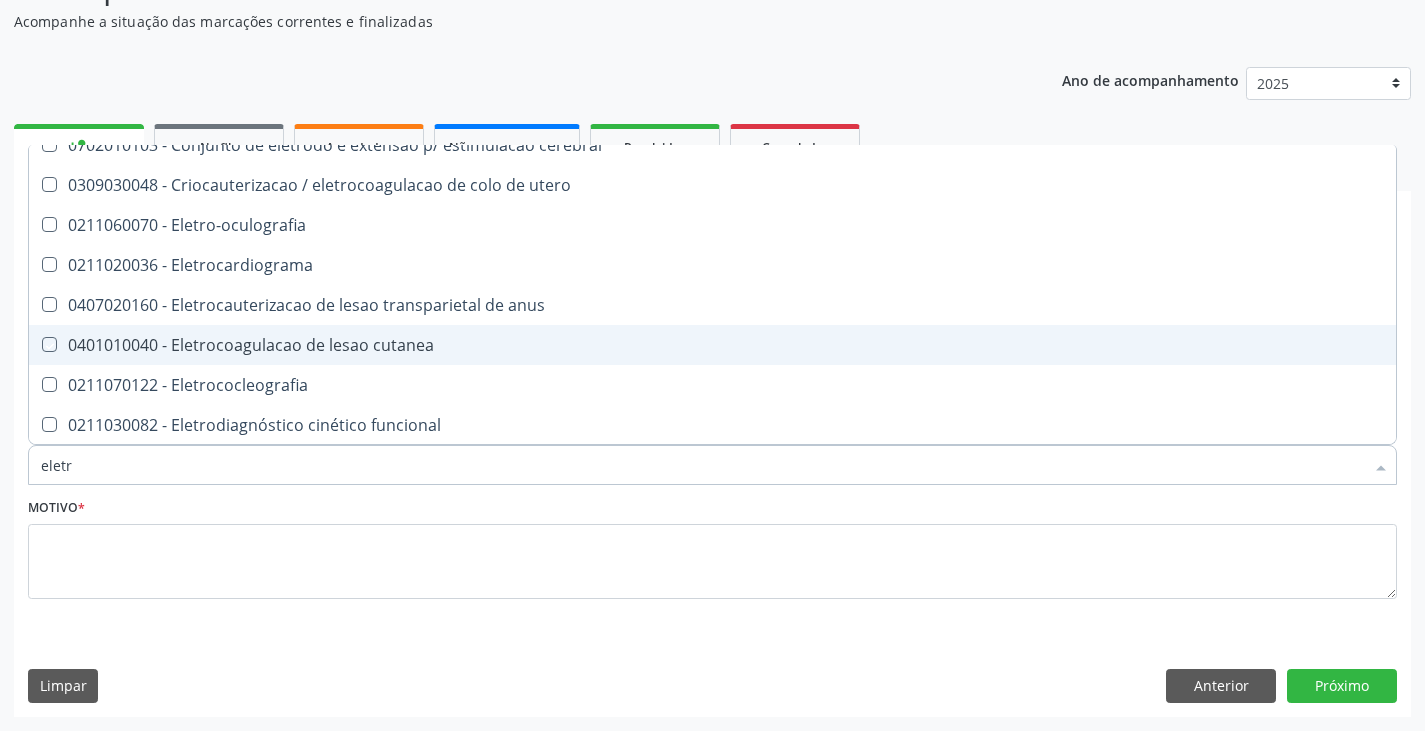checkbox on "true" 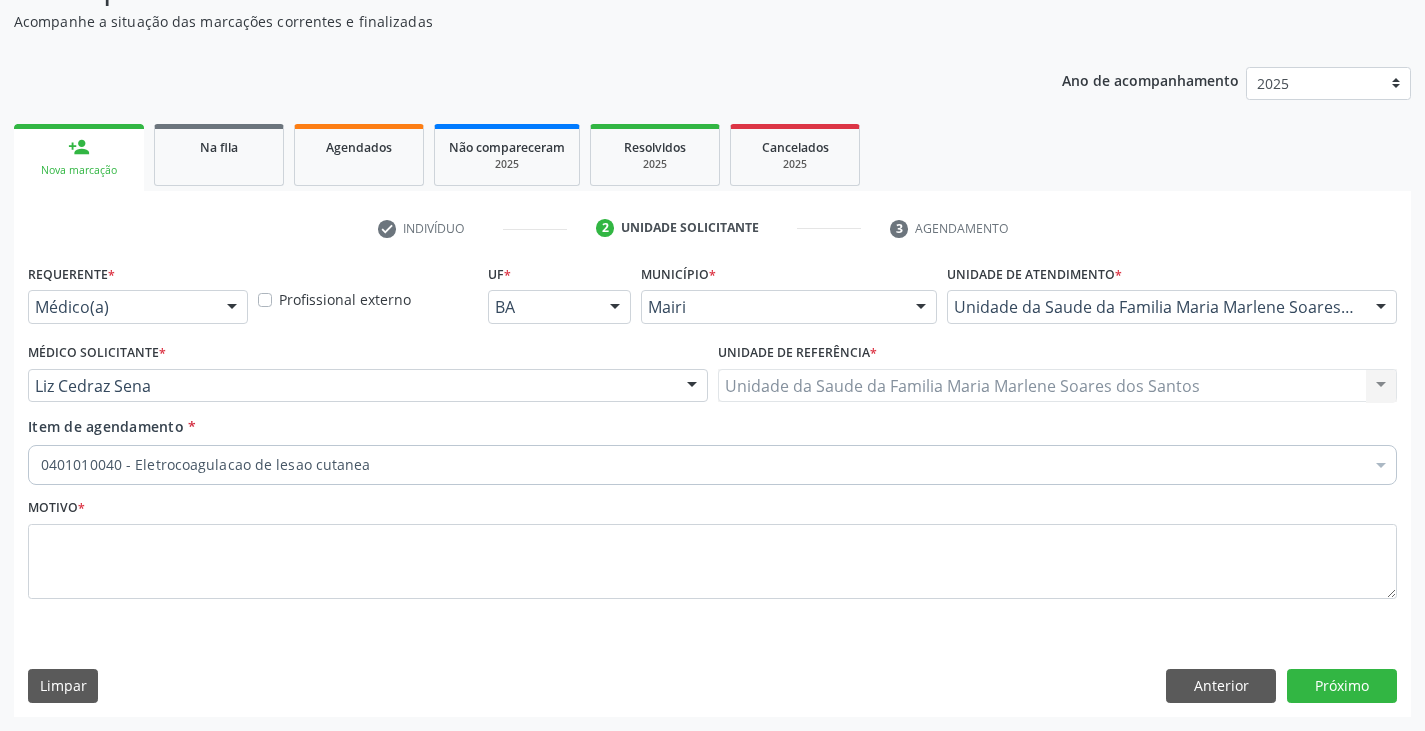 checkbox on "true" 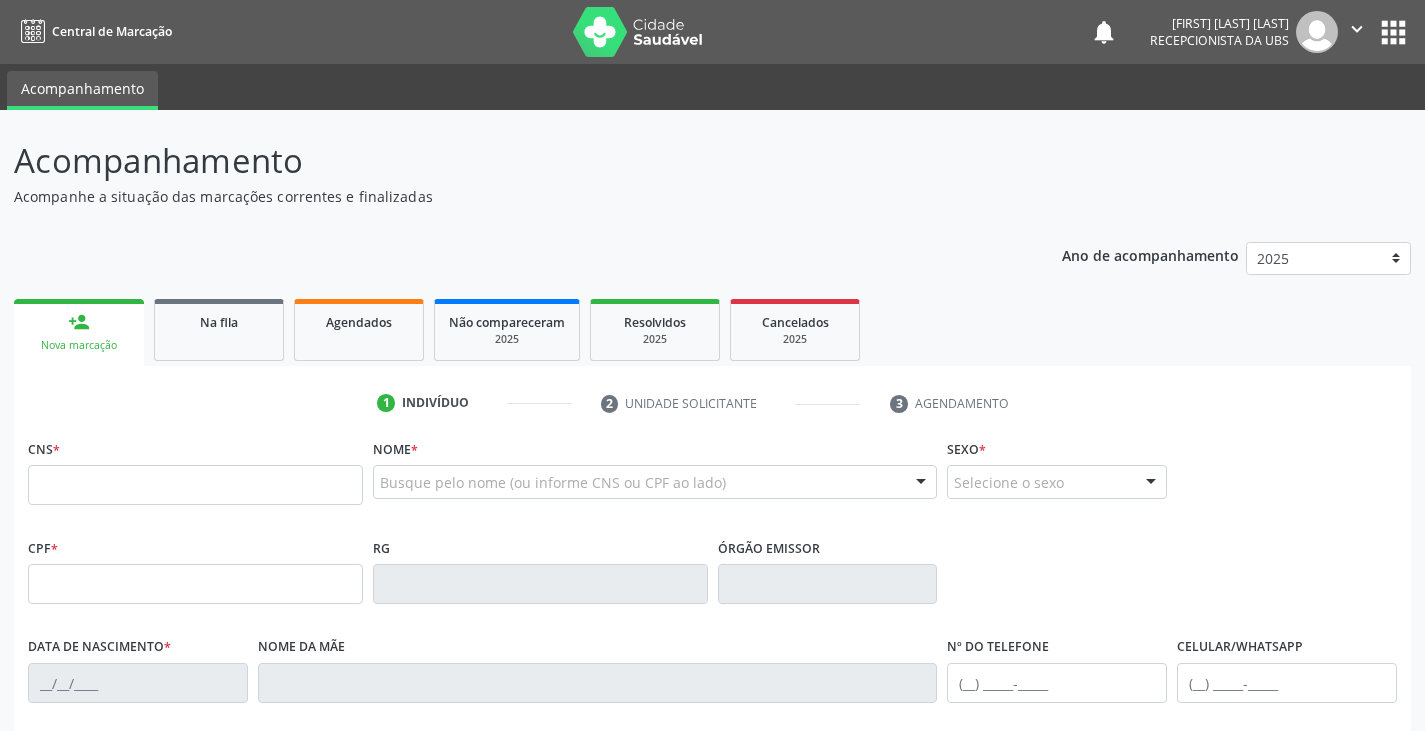 scroll, scrollTop: 173, scrollLeft: 0, axis: vertical 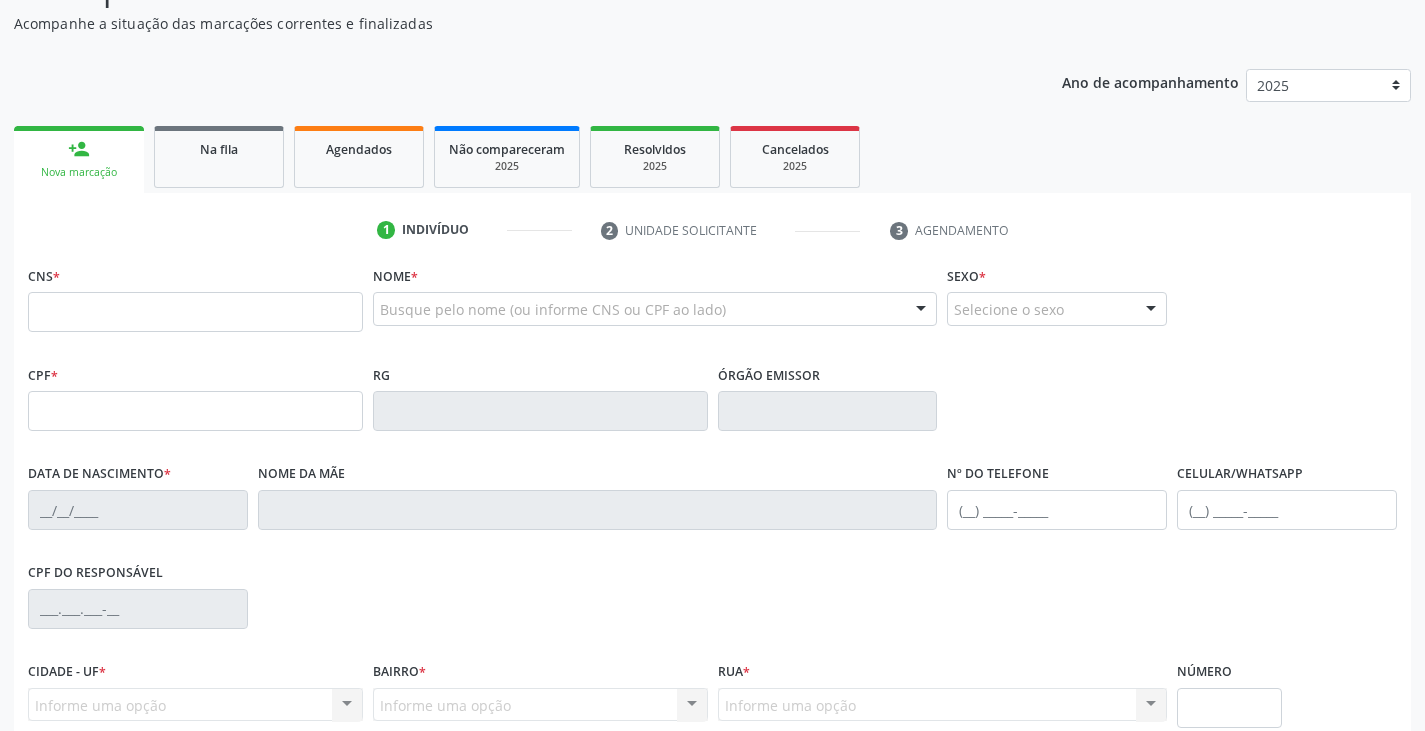 click on "Na fila" at bounding box center [219, 157] 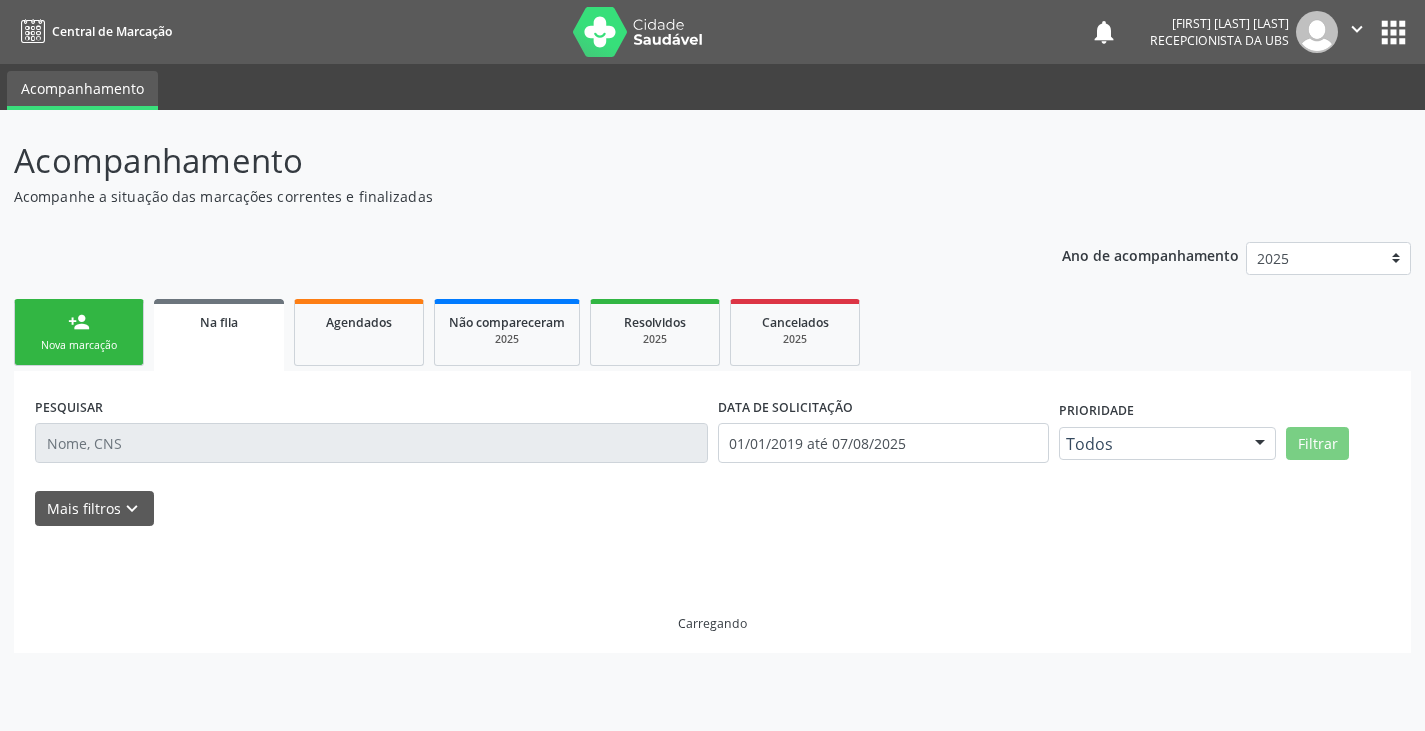 scroll, scrollTop: 0, scrollLeft: 0, axis: both 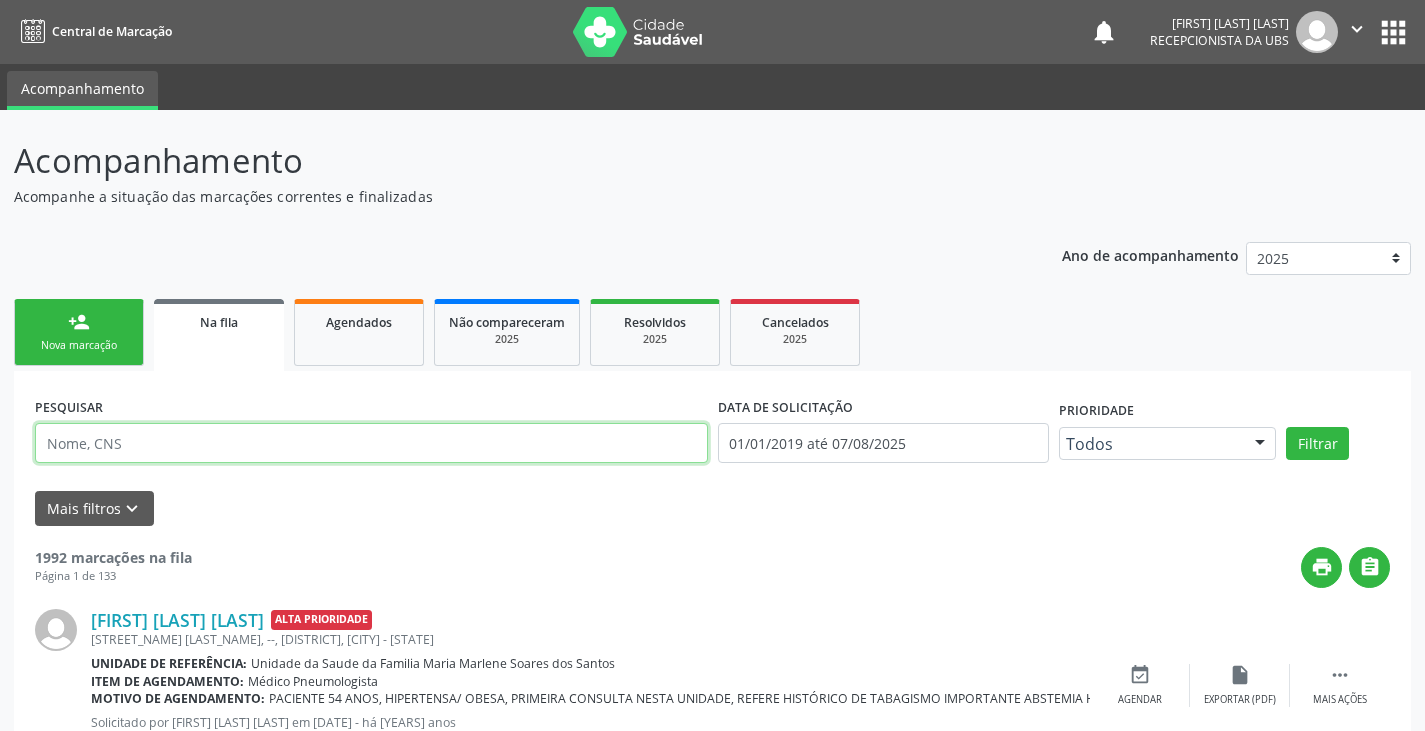 click at bounding box center (371, 443) 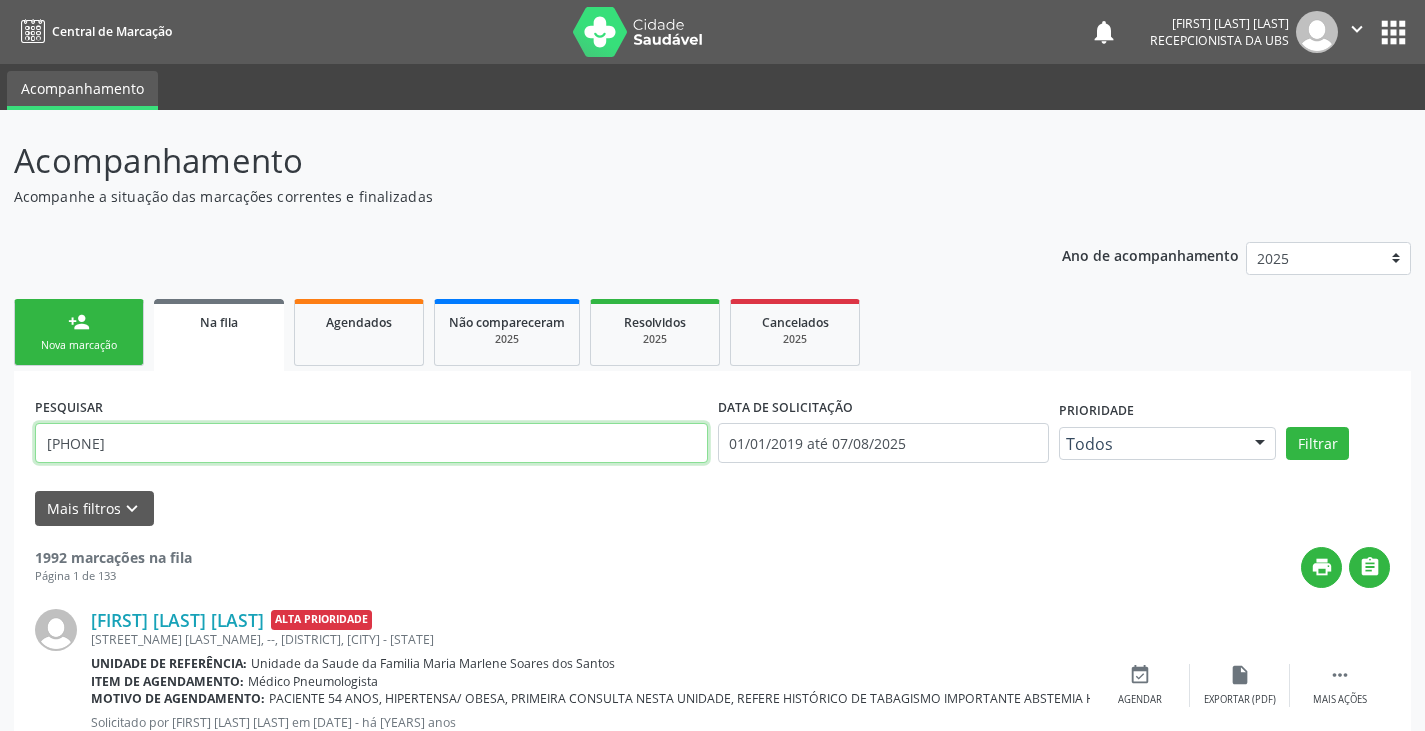 type on "[PHONE]" 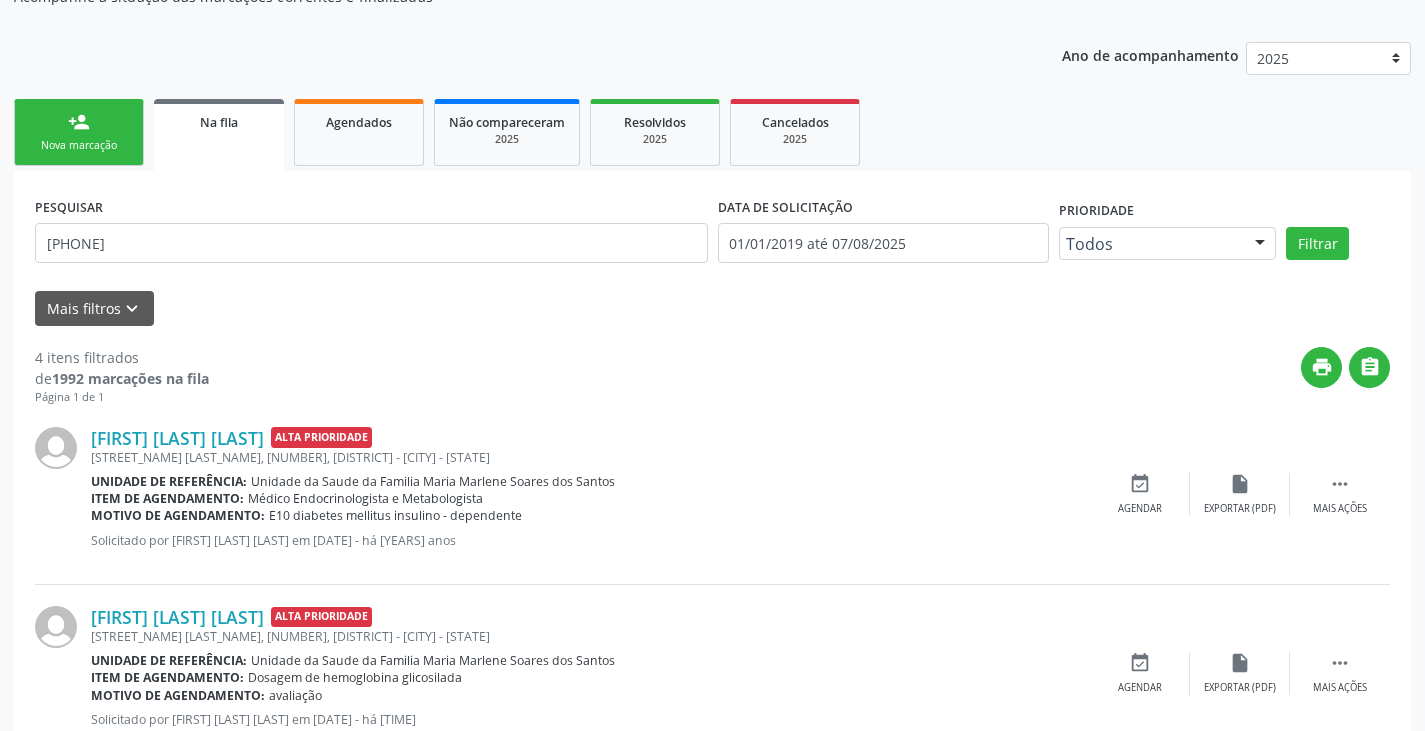 scroll, scrollTop: 100, scrollLeft: 0, axis: vertical 